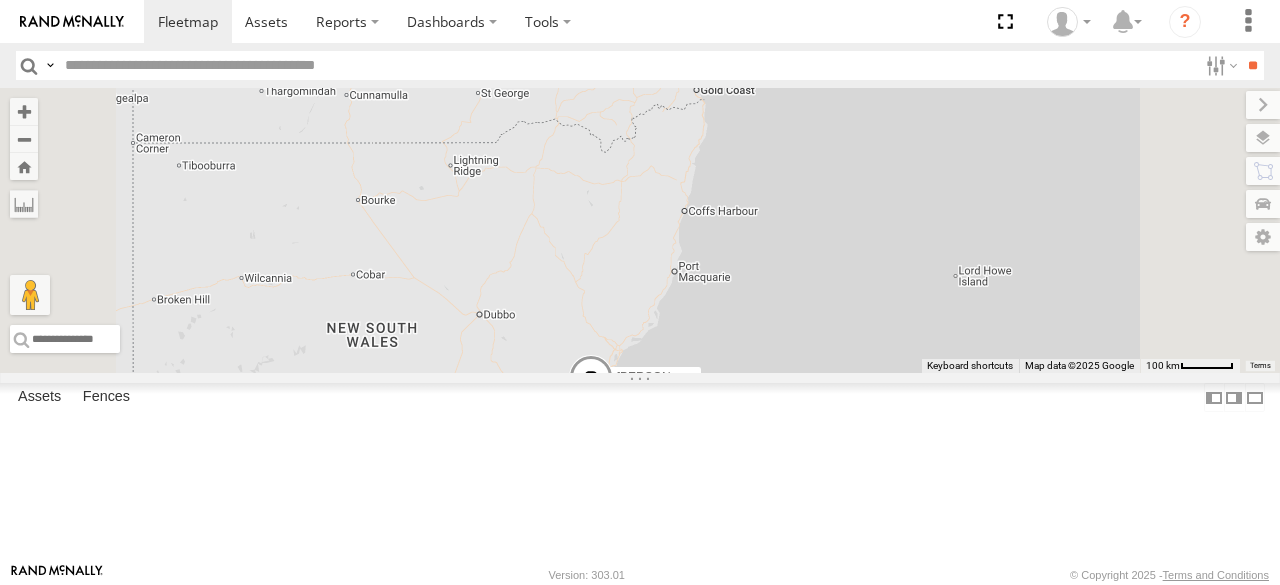 select on "**********" 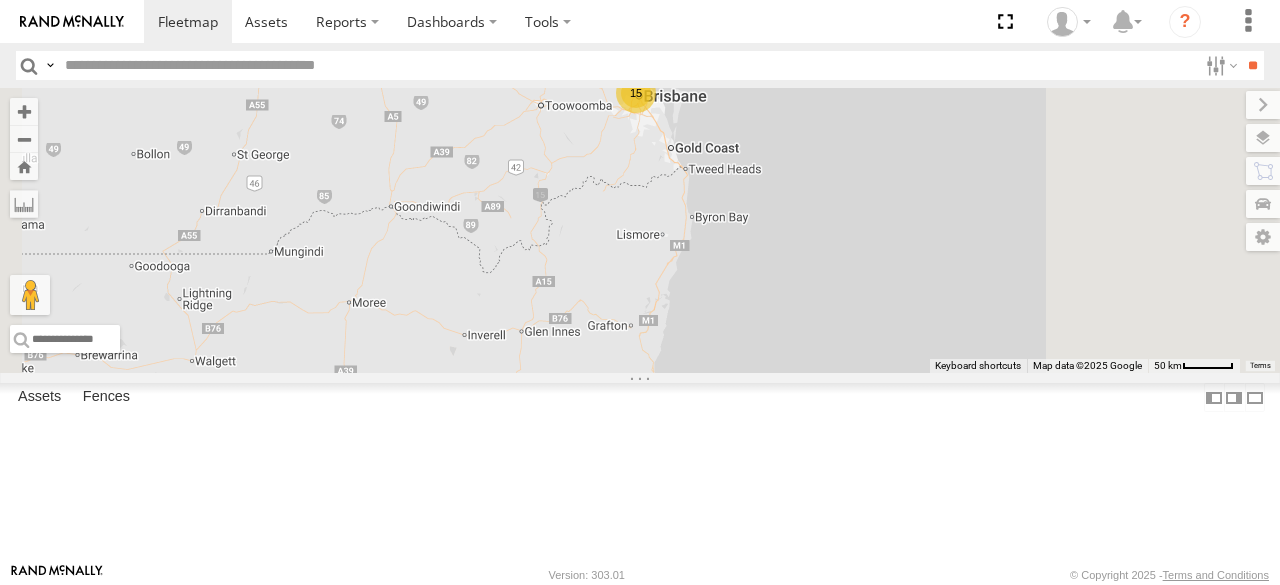 drag, startPoint x: 928, startPoint y: 207, endPoint x: 844, endPoint y: 360, distance: 174.54225 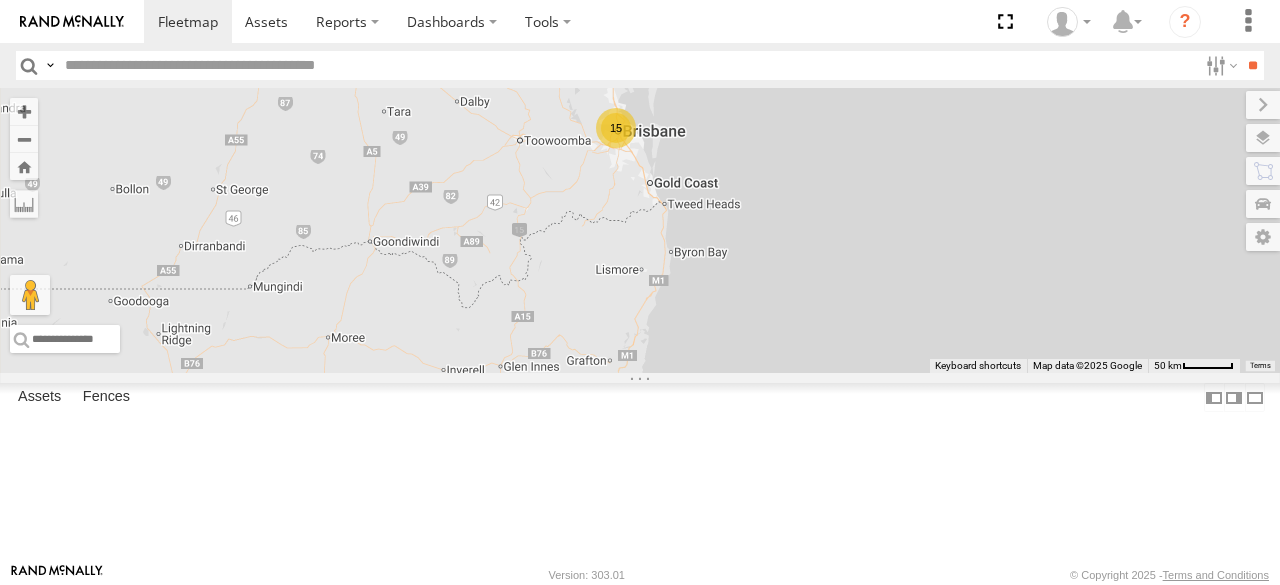 click on "To navigate, press the arrow keys. Marty - 360NA6 NSW 15" at bounding box center [640, 230] 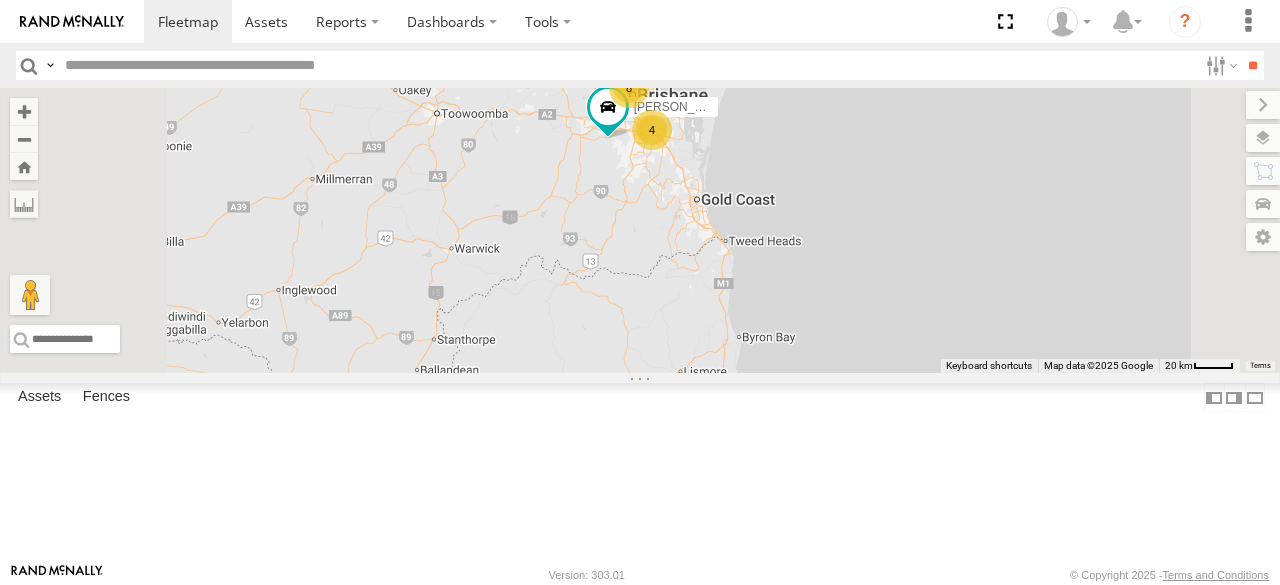drag, startPoint x: 880, startPoint y: 383, endPoint x: 840, endPoint y: 219, distance: 168.80759 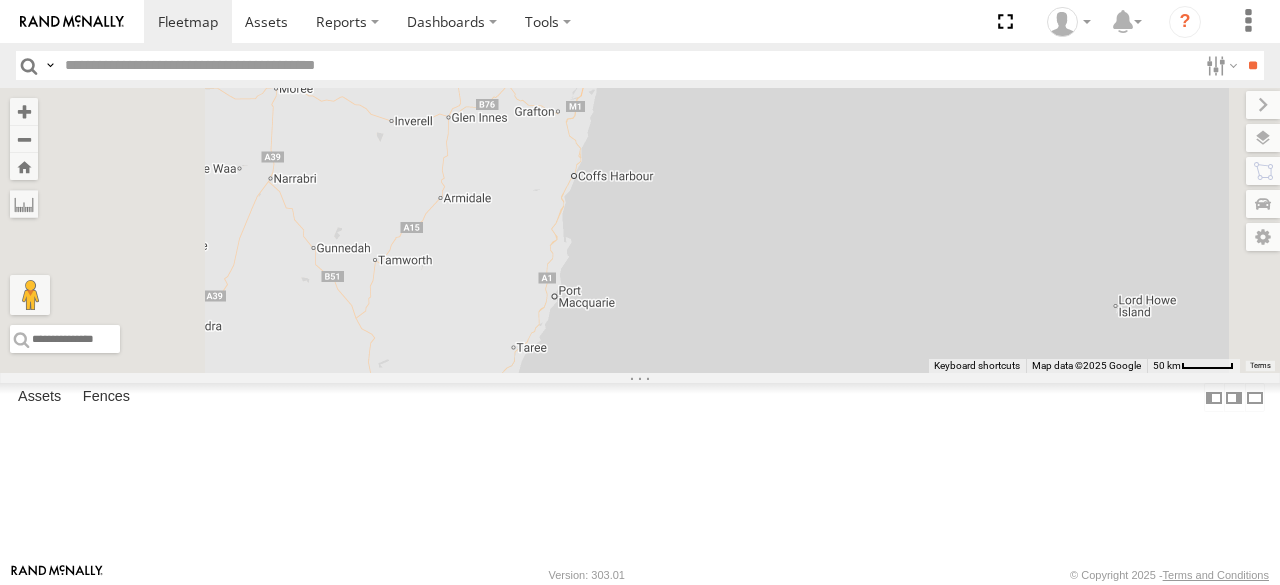 drag, startPoint x: 744, startPoint y: 416, endPoint x: 800, endPoint y: 330, distance: 102.625534 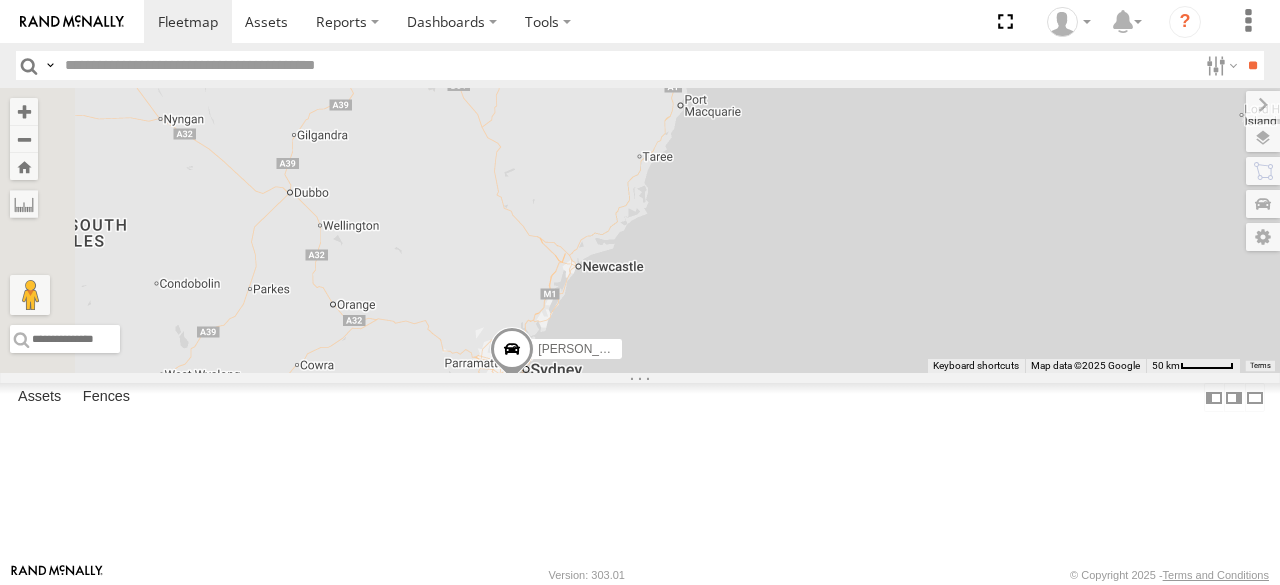 click on "To navigate, press the arrow keys. Marty - 360NA6 NSW Mitchell B - Corolla Hatch" at bounding box center (640, 230) 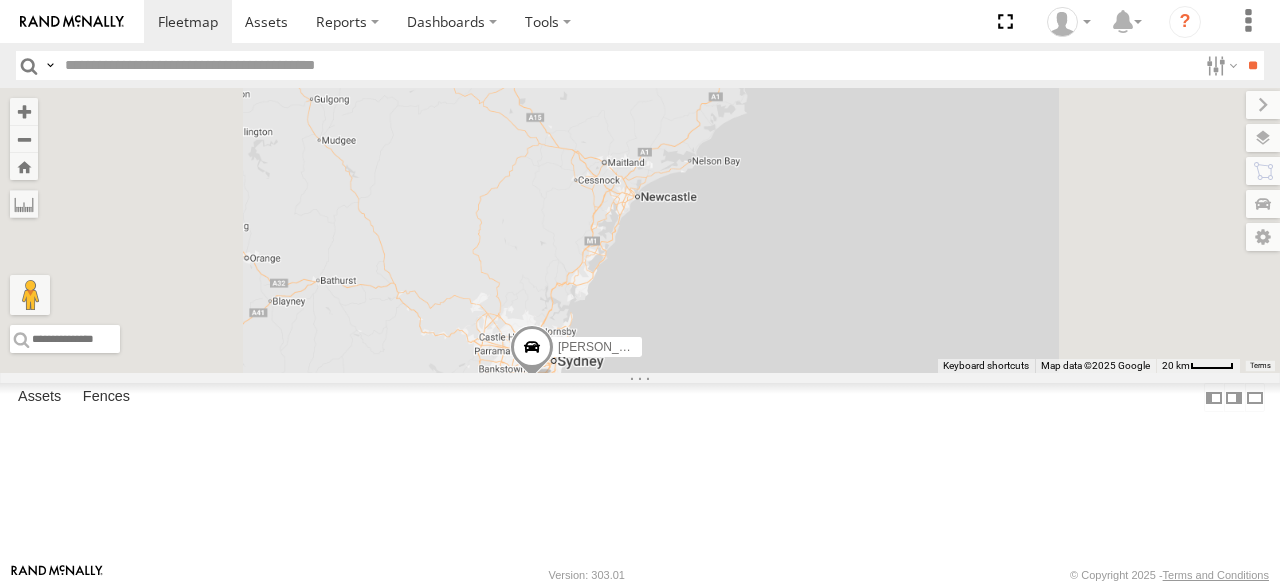 click on "To navigate, press the arrow keys. Marty - 360NA6 NSW Mitchell B - Corolla Hatch" at bounding box center (640, 230) 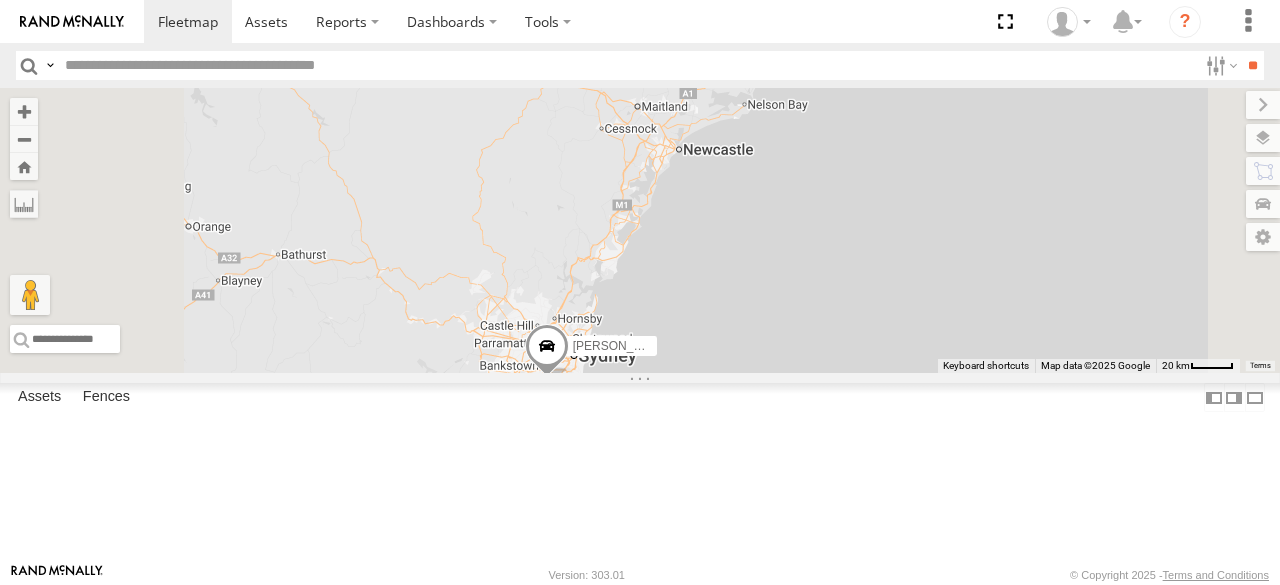 click on "To navigate, press the arrow keys. Marty - 360NA6 NSW Mitchell B - Corolla Hatch" at bounding box center (640, 230) 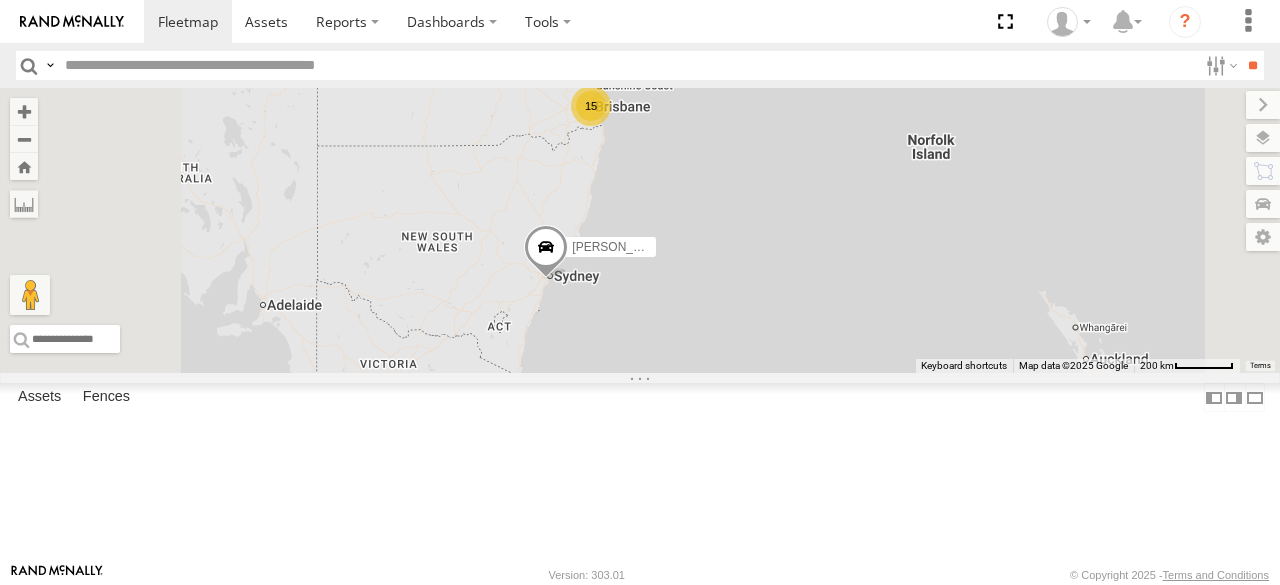 drag, startPoint x: 879, startPoint y: 197, endPoint x: 828, endPoint y: 303, distance: 117.630775 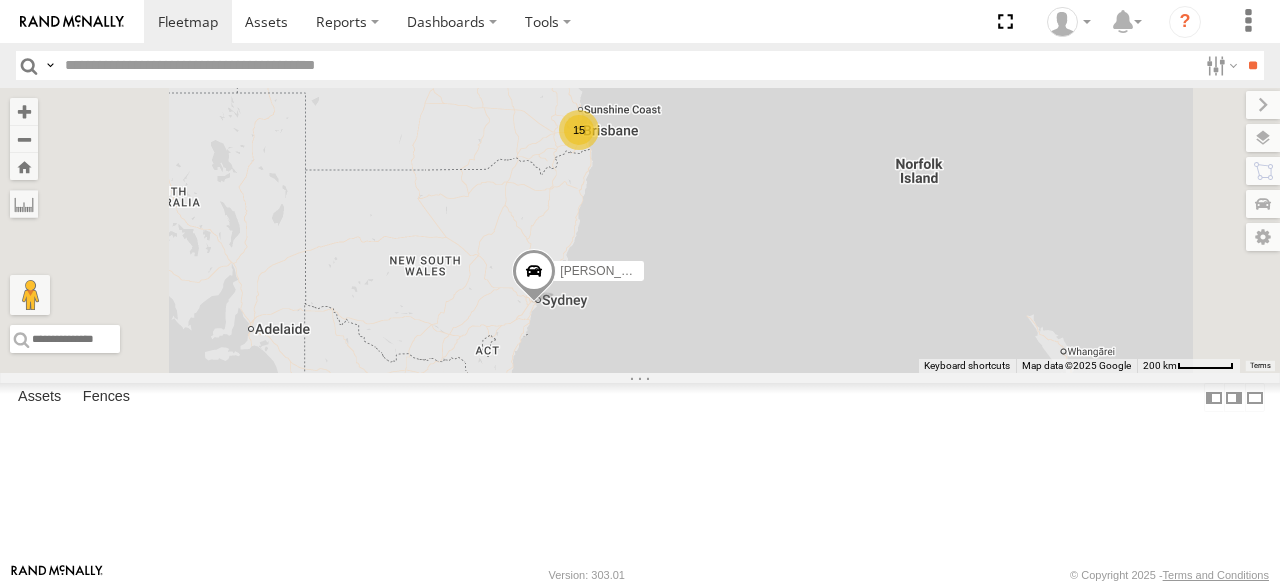 click on "To navigate, press the arrow keys. Marty - 360NA6 NSW 15" at bounding box center [640, 230] 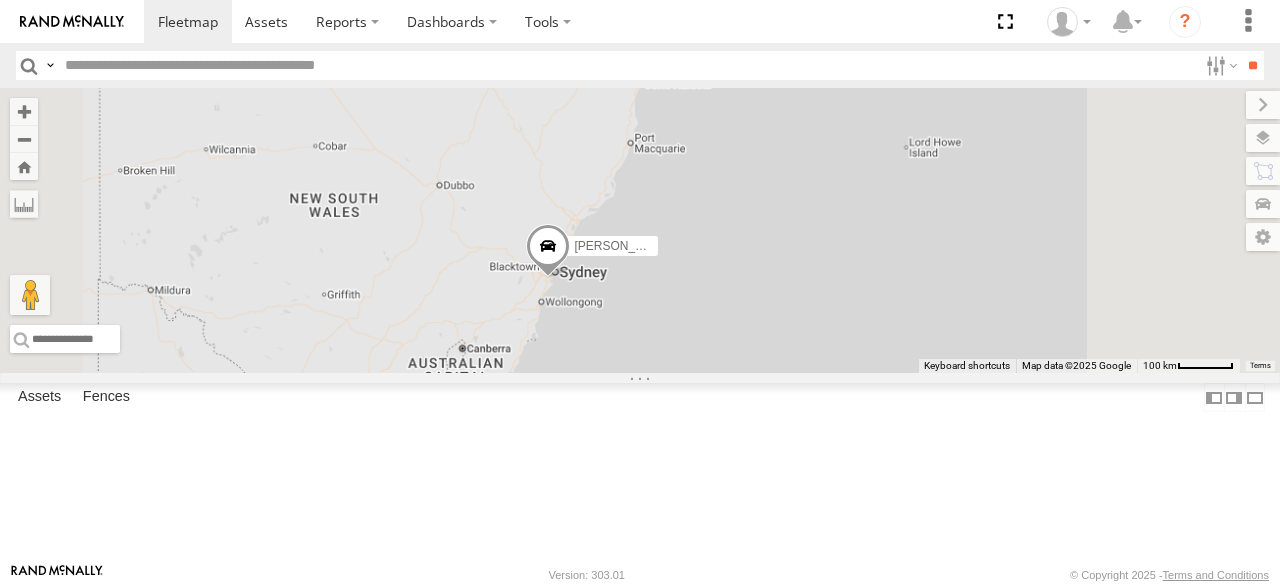 click on "To navigate, press the arrow keys. Marty - 360NA6 NSW" at bounding box center (640, 230) 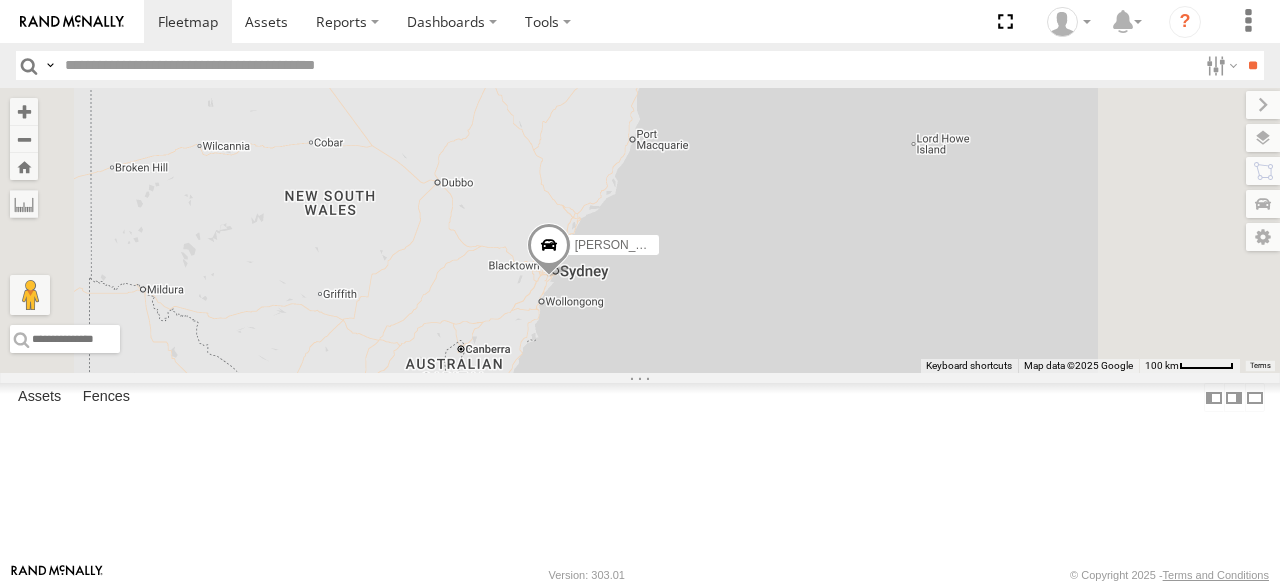 click on "To navigate, press the arrow keys. Marty - 360NA6 NSW" at bounding box center [640, 230] 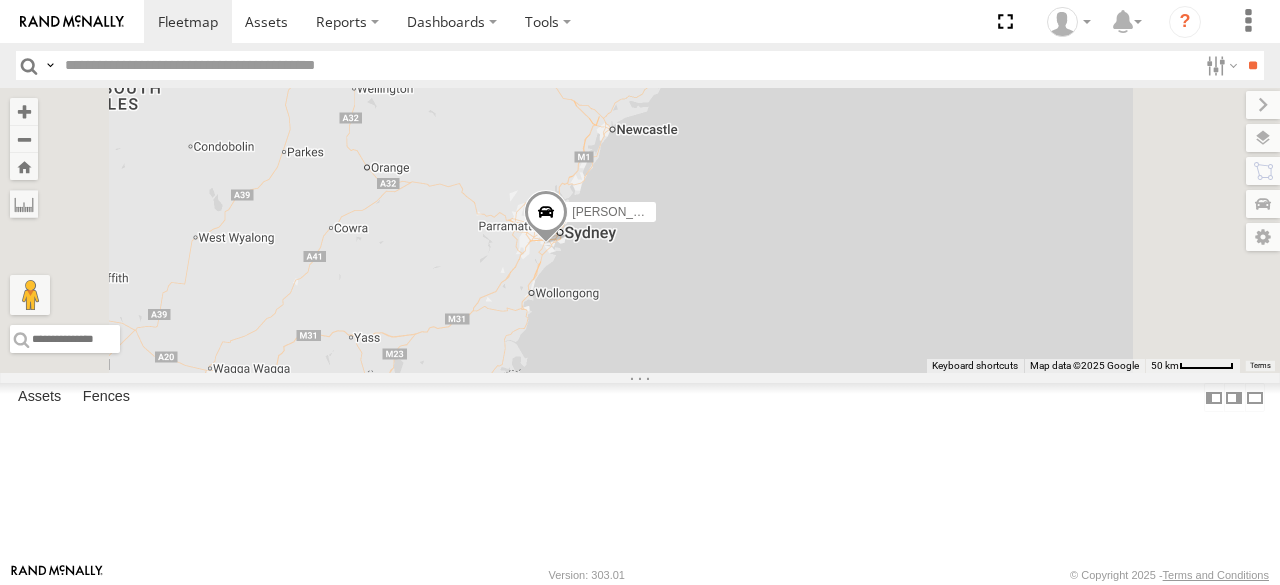 click on "To navigate, press the arrow keys. Marty - 360NA6 NSW" at bounding box center (640, 230) 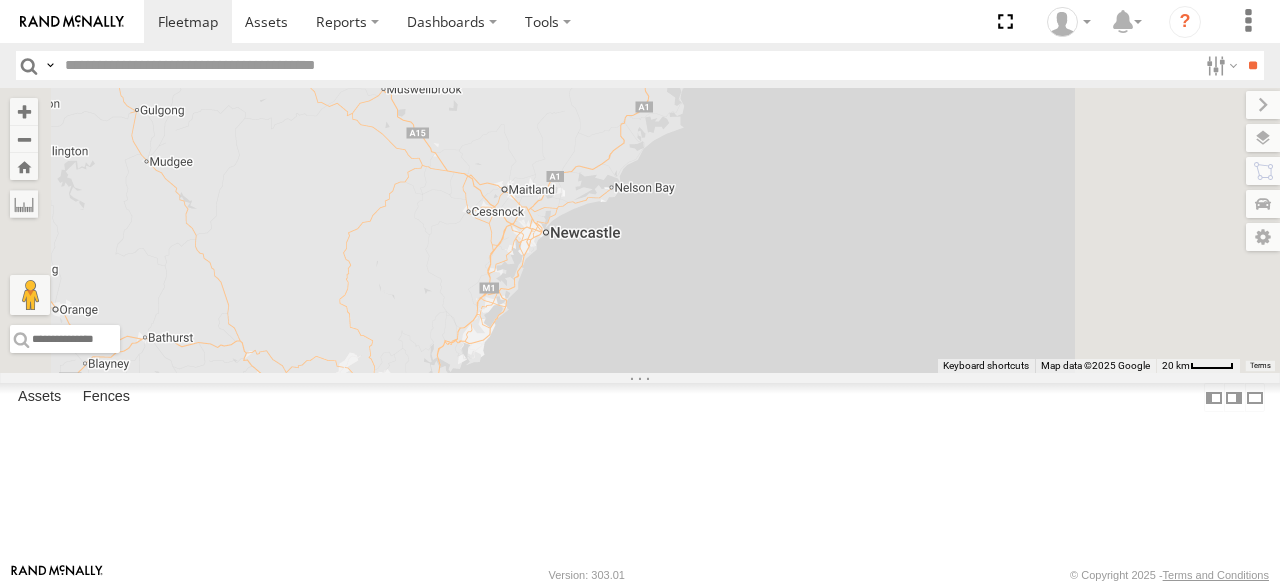 drag, startPoint x: 844, startPoint y: 227, endPoint x: 704, endPoint y: 503, distance: 309.477 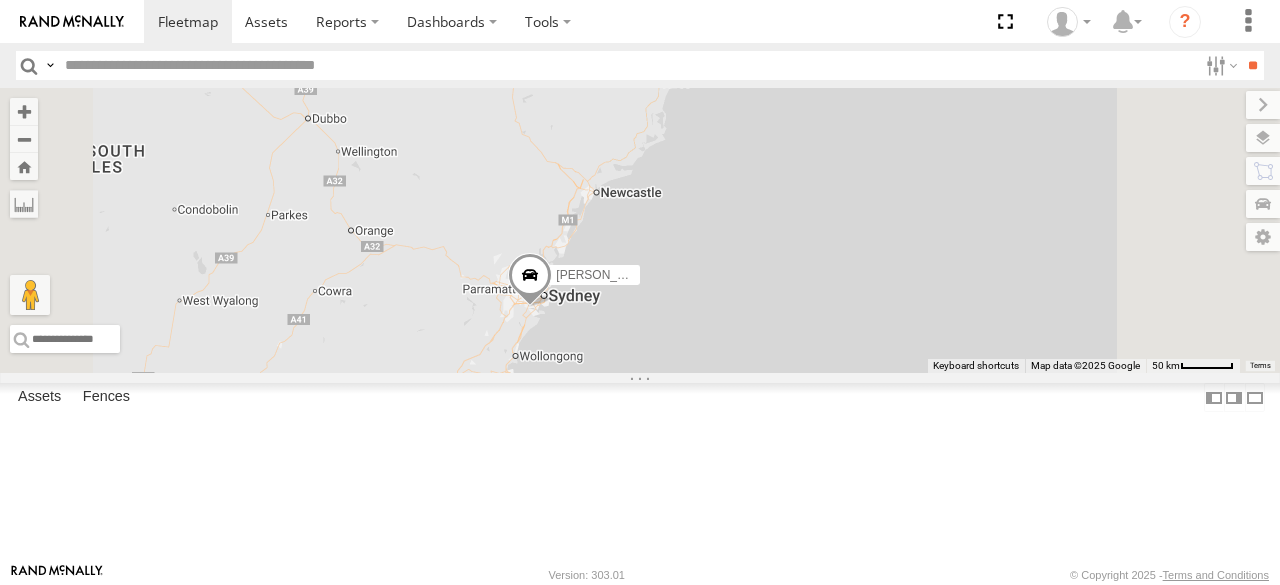 click on "To navigate, press the arrow keys. Marty - 360NA6 NSW" at bounding box center (640, 230) 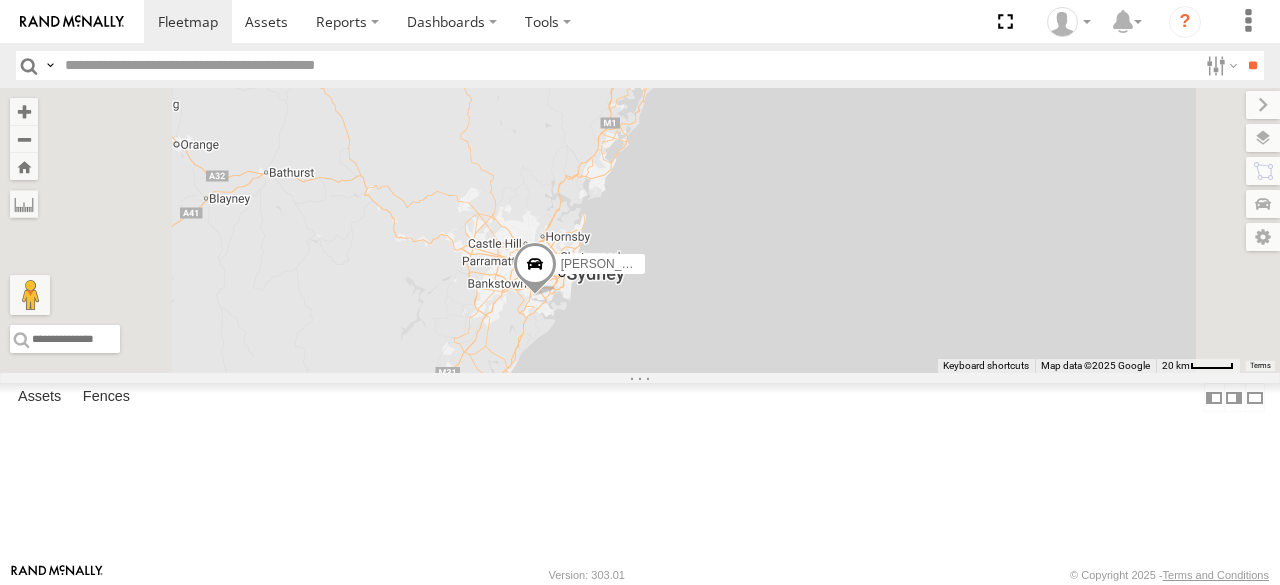 click on "To navigate, press the arrow keys. Marty - 360NA6 NSW" at bounding box center (640, 230) 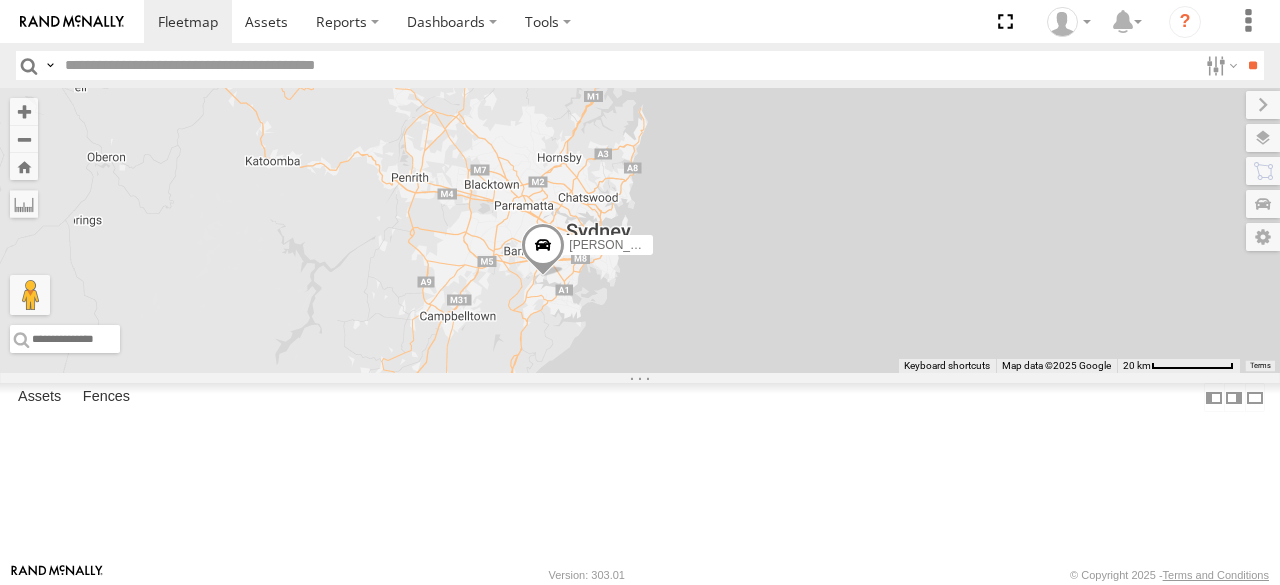 click on "To navigate, press the arrow keys. Marty - 360NA6 NSW" at bounding box center [640, 230] 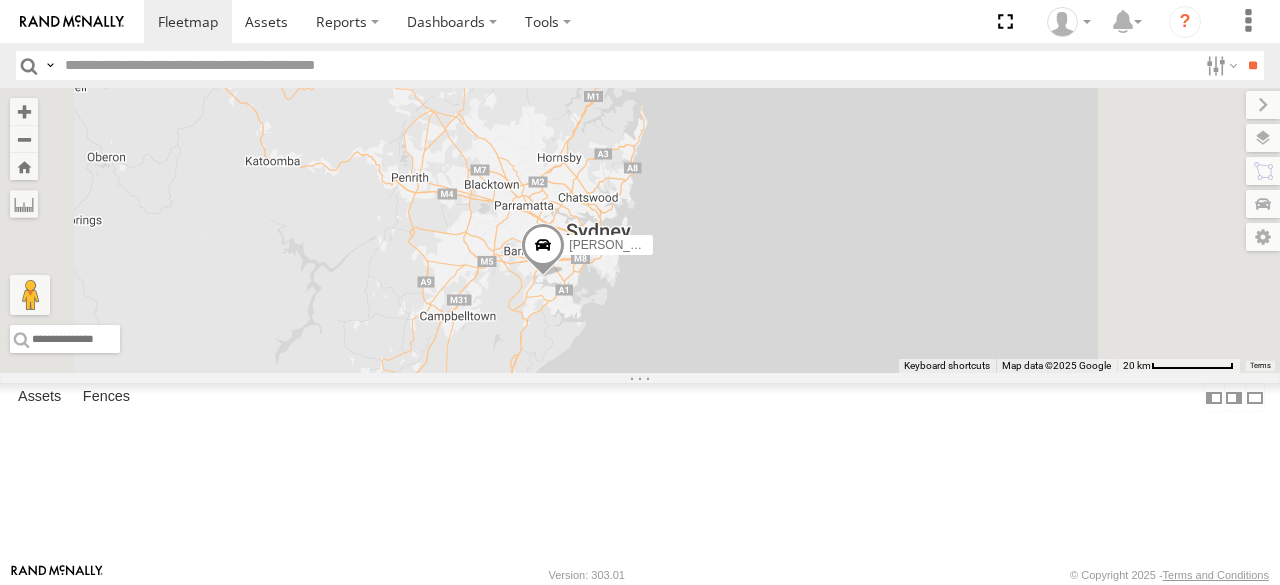 click on "To navigate, press the arrow keys. Marty - 360NA6 NSW" at bounding box center (640, 230) 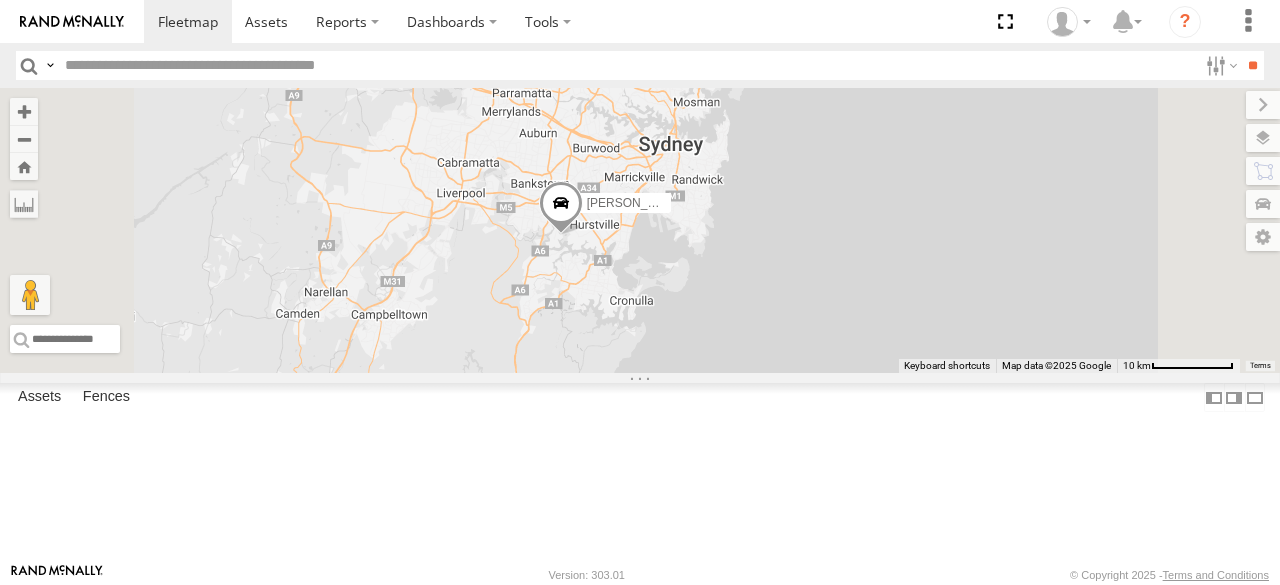 click on "To navigate, press the arrow keys. Marty - 360NA6 NSW" at bounding box center (640, 230) 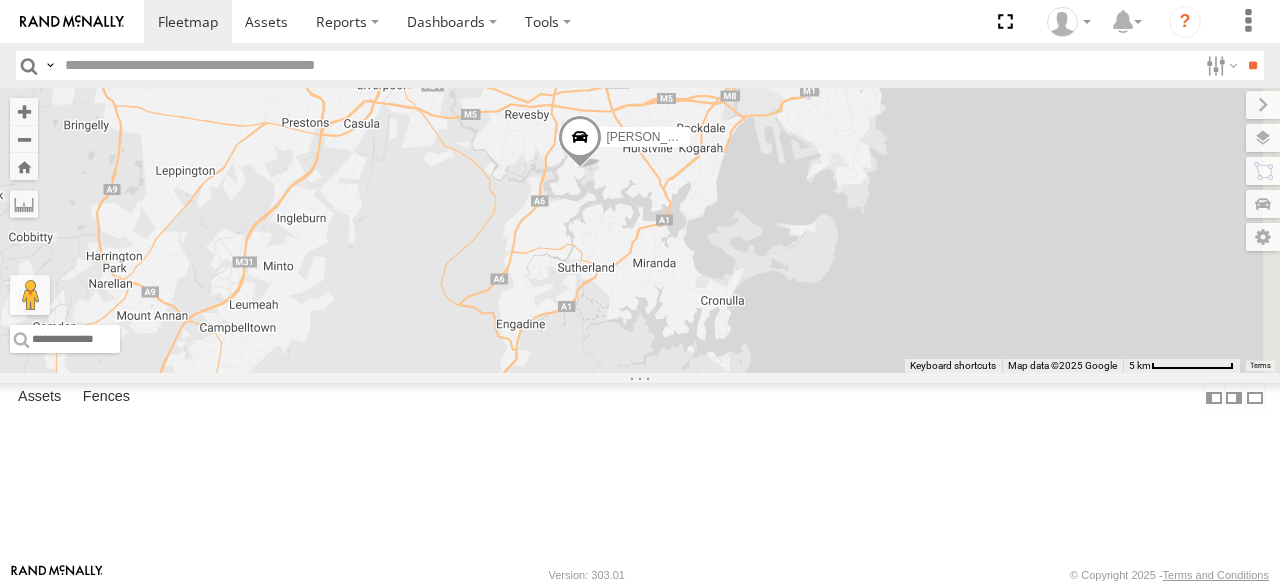 drag, startPoint x: 868, startPoint y: 283, endPoint x: 798, endPoint y: 365, distance: 107.81466 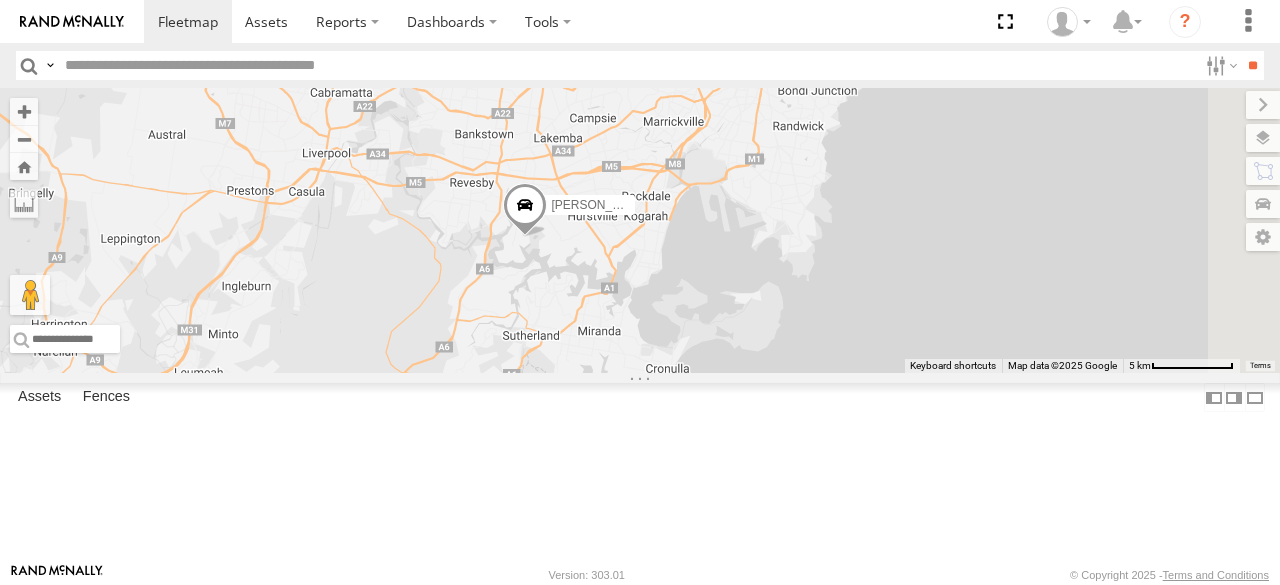 click on "To navigate, press the arrow keys. Marty - 360NA6 NSW" at bounding box center (640, 230) 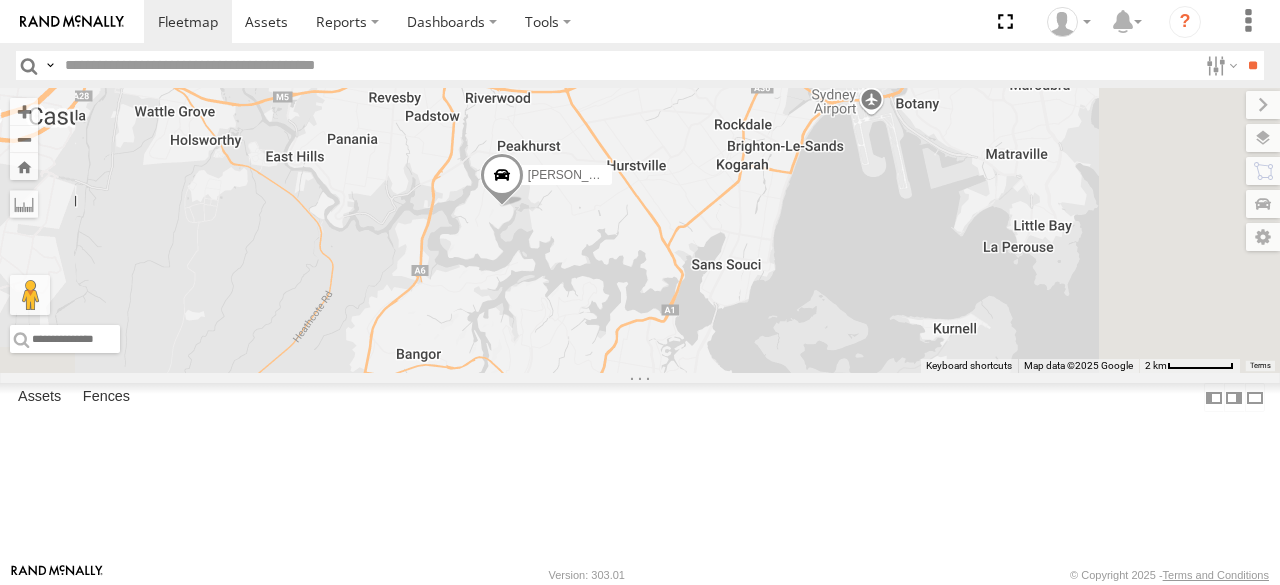 click on "To navigate, press the arrow keys. Marty - 360NA6 NSW" at bounding box center [640, 230] 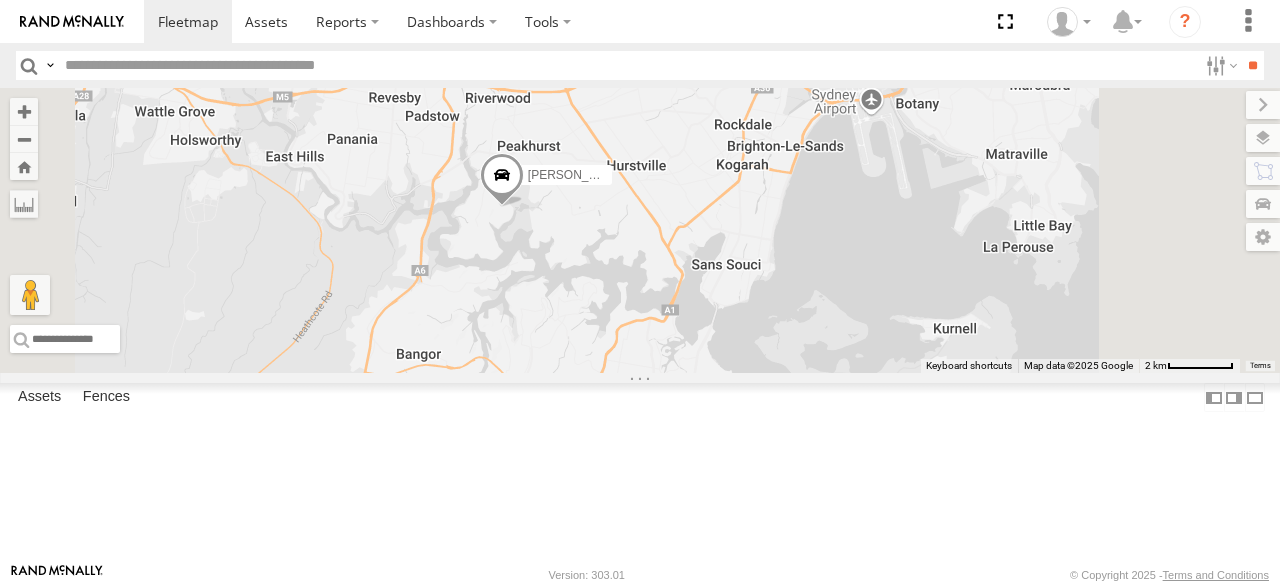 click on "To navigate, press the arrow keys. Marty - 360NA6 NSW" at bounding box center (640, 230) 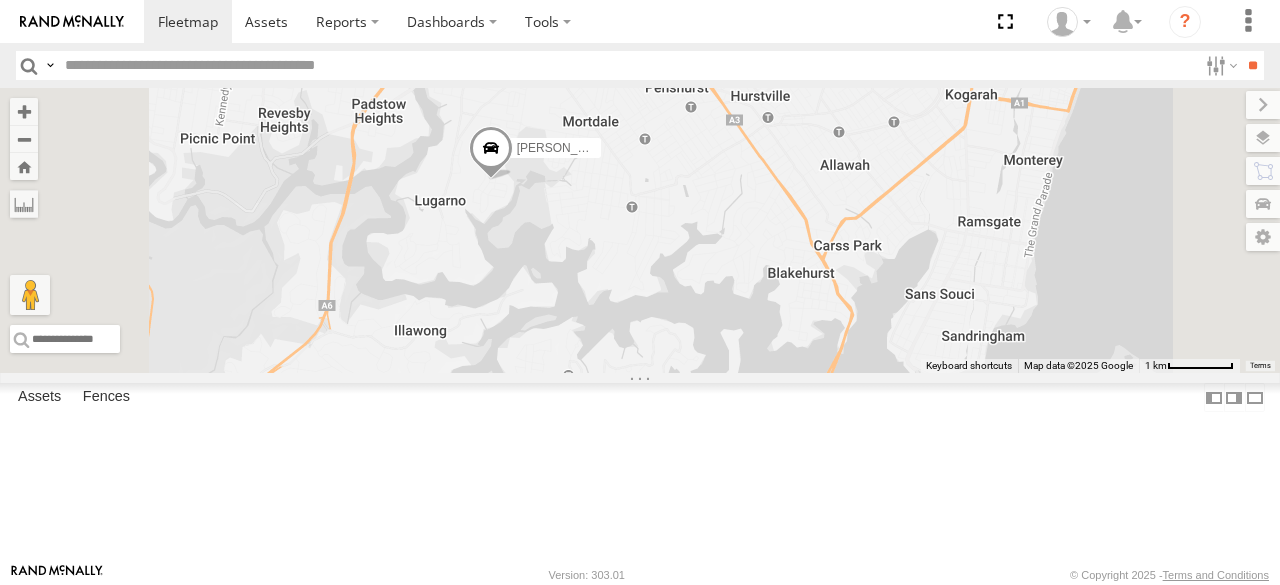 drag, startPoint x: 768, startPoint y: 276, endPoint x: 739, endPoint y: 311, distance: 45.453274 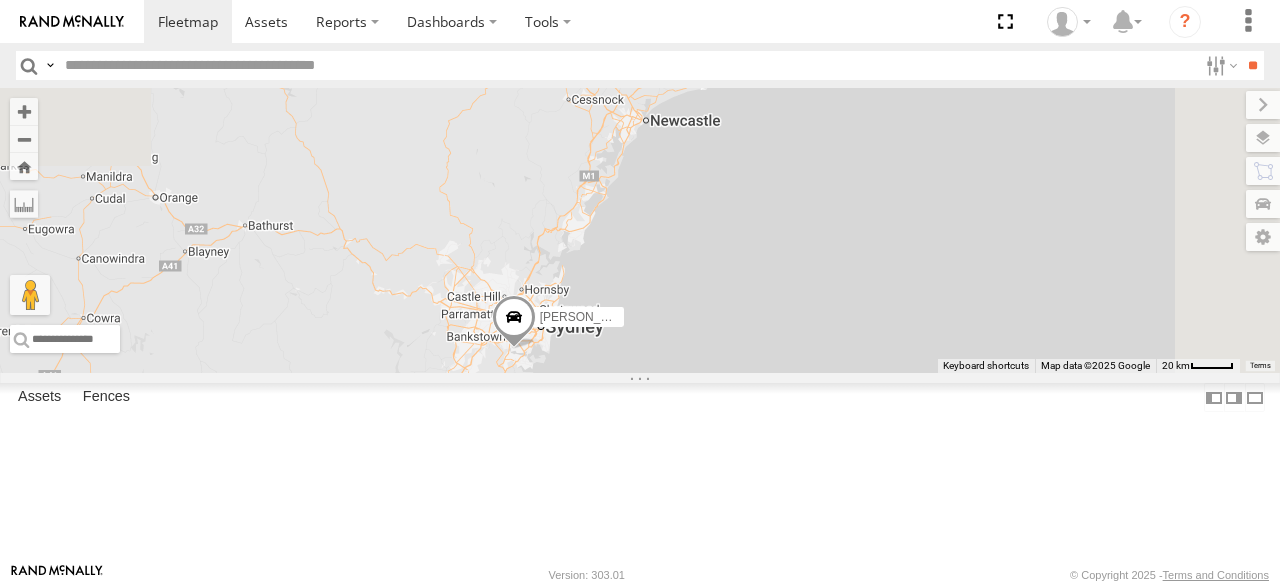 drag, startPoint x: 937, startPoint y: 196, endPoint x: 810, endPoint y: 430, distance: 266.24237 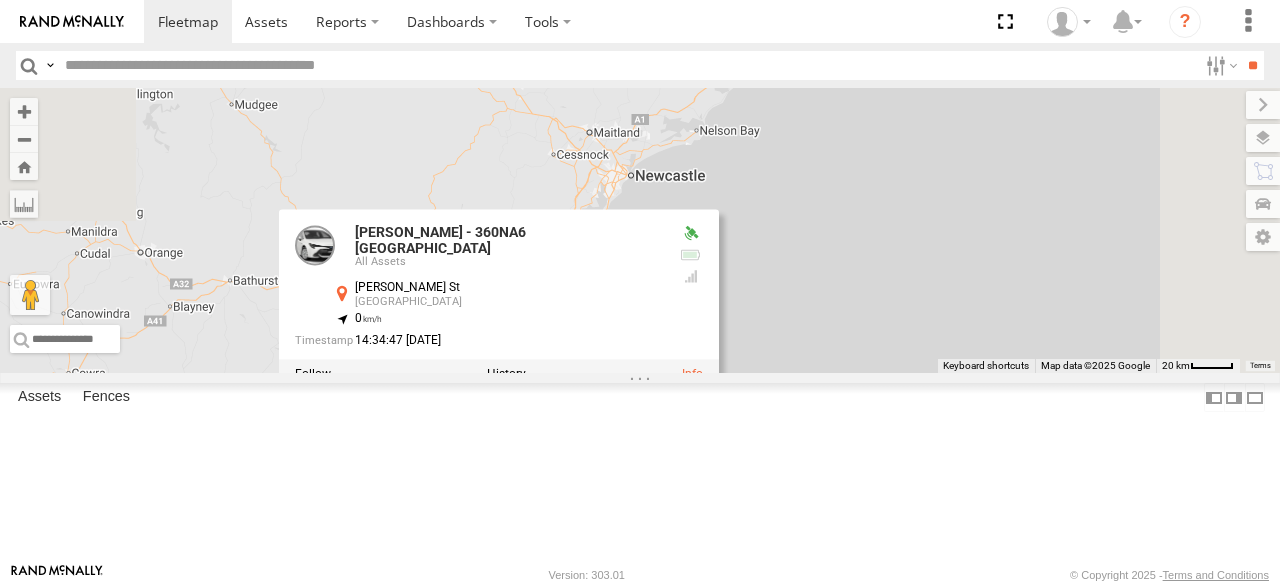drag, startPoint x: 959, startPoint y: 183, endPoint x: 874, endPoint y: 416, distance: 248.02016 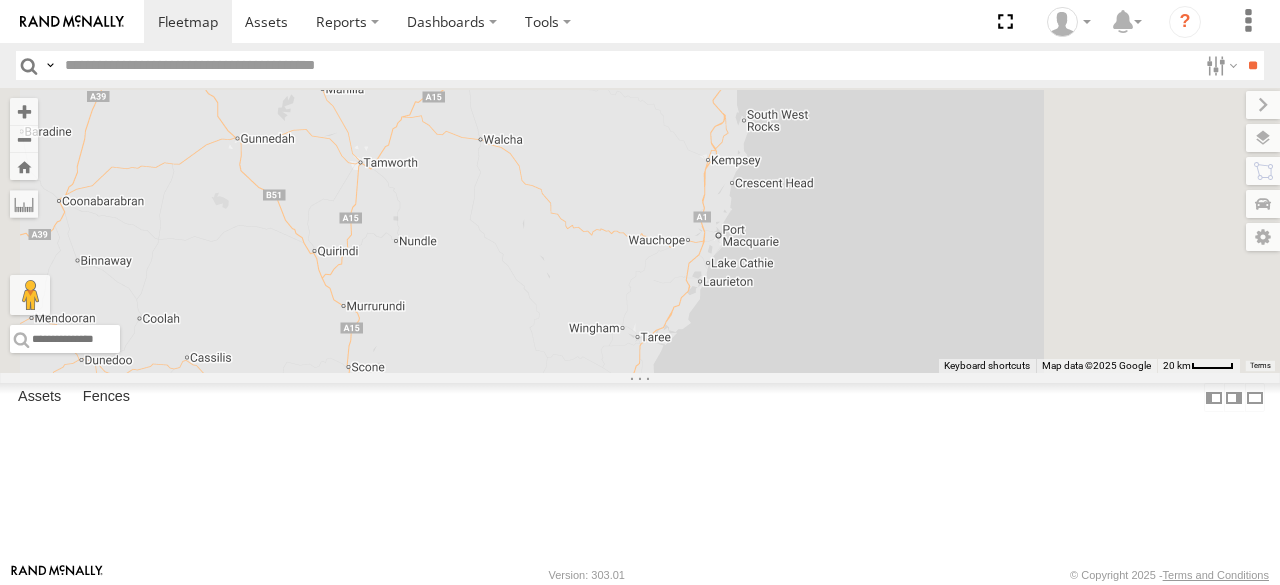 drag, startPoint x: 895, startPoint y: 203, endPoint x: 857, endPoint y: 375, distance: 176.14766 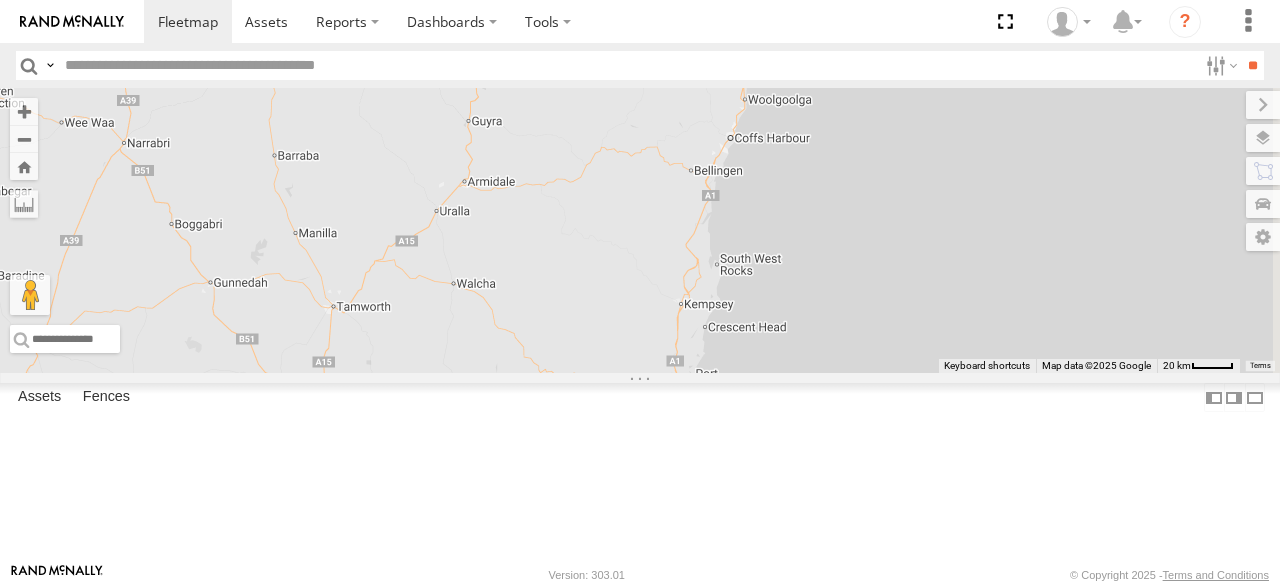 drag, startPoint x: 842, startPoint y: 221, endPoint x: 828, endPoint y: 348, distance: 127.769325 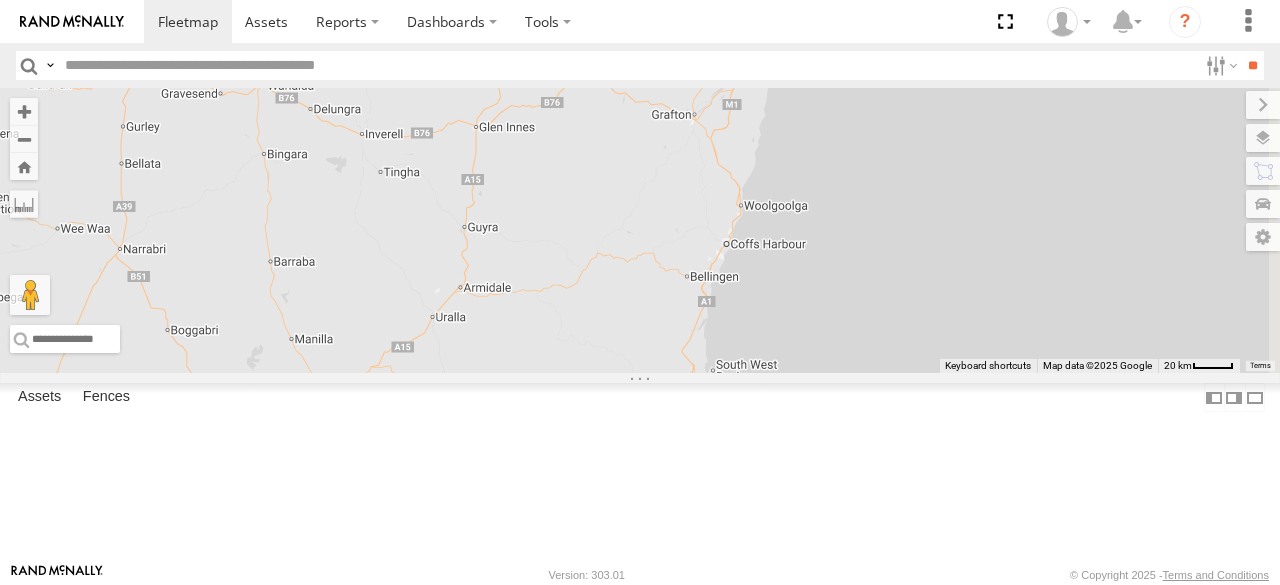 drag, startPoint x: 840, startPoint y: 204, endPoint x: 831, endPoint y: 341, distance: 137.2953 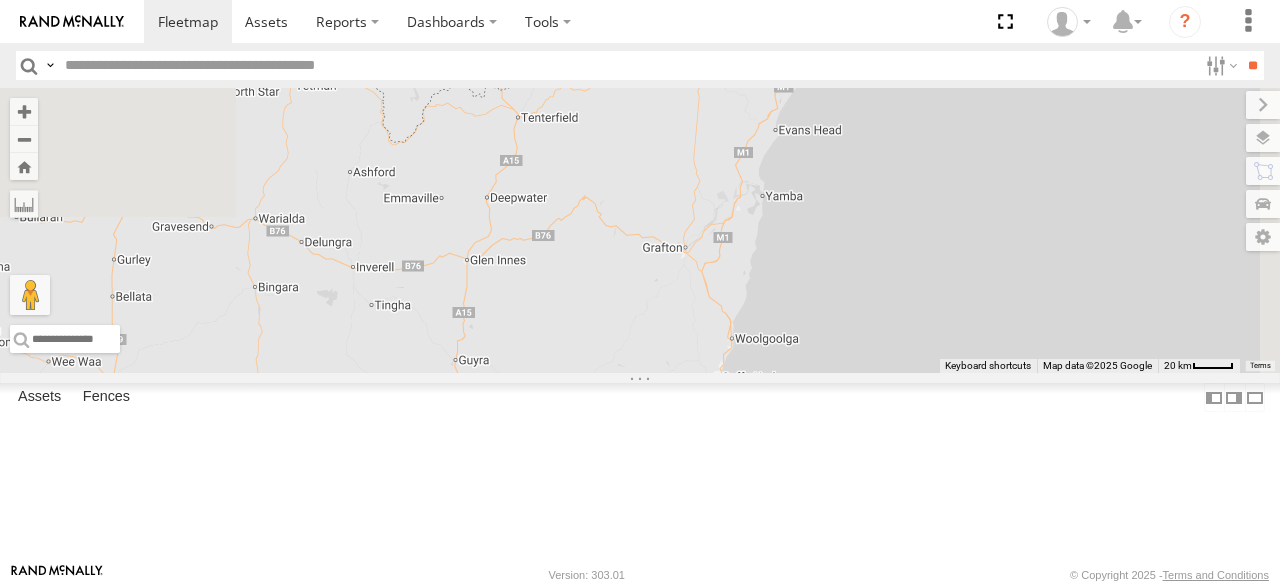 drag, startPoint x: 847, startPoint y: 204, endPoint x: 844, endPoint y: 345, distance: 141.0319 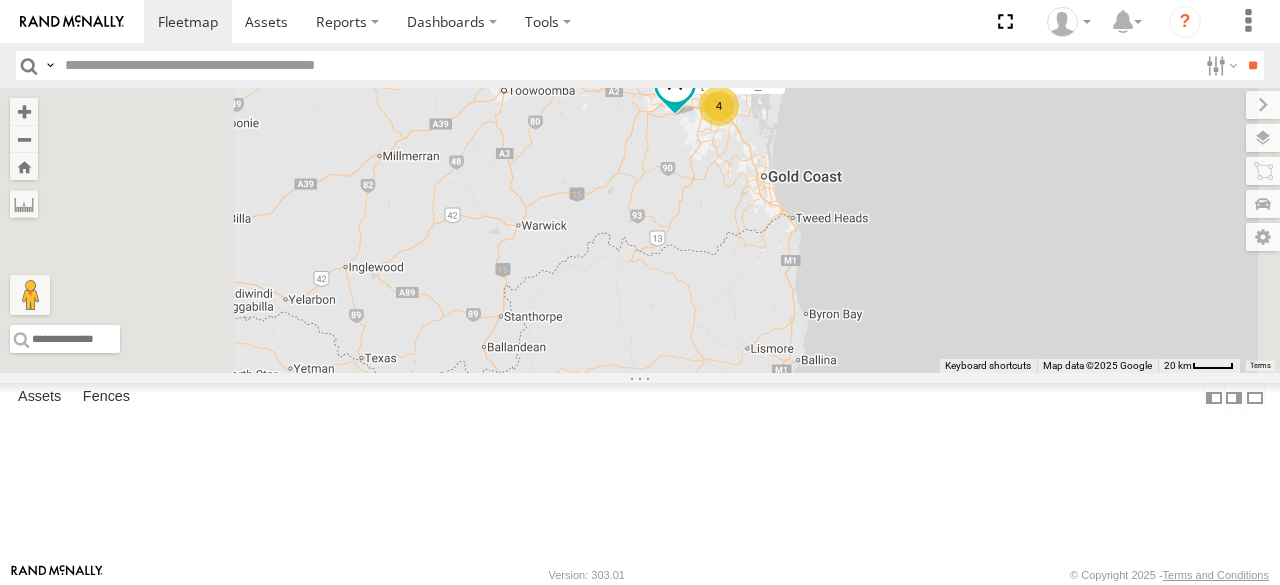 drag, startPoint x: 848, startPoint y: 203, endPoint x: 848, endPoint y: 329, distance: 126 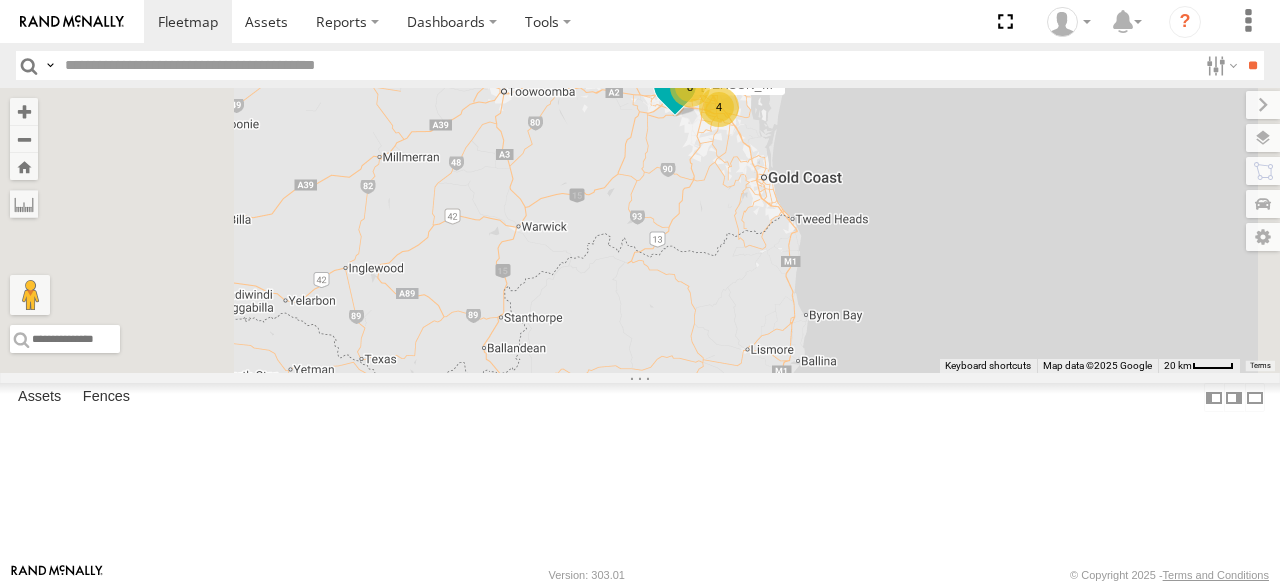 click at bounding box center (675, 90) 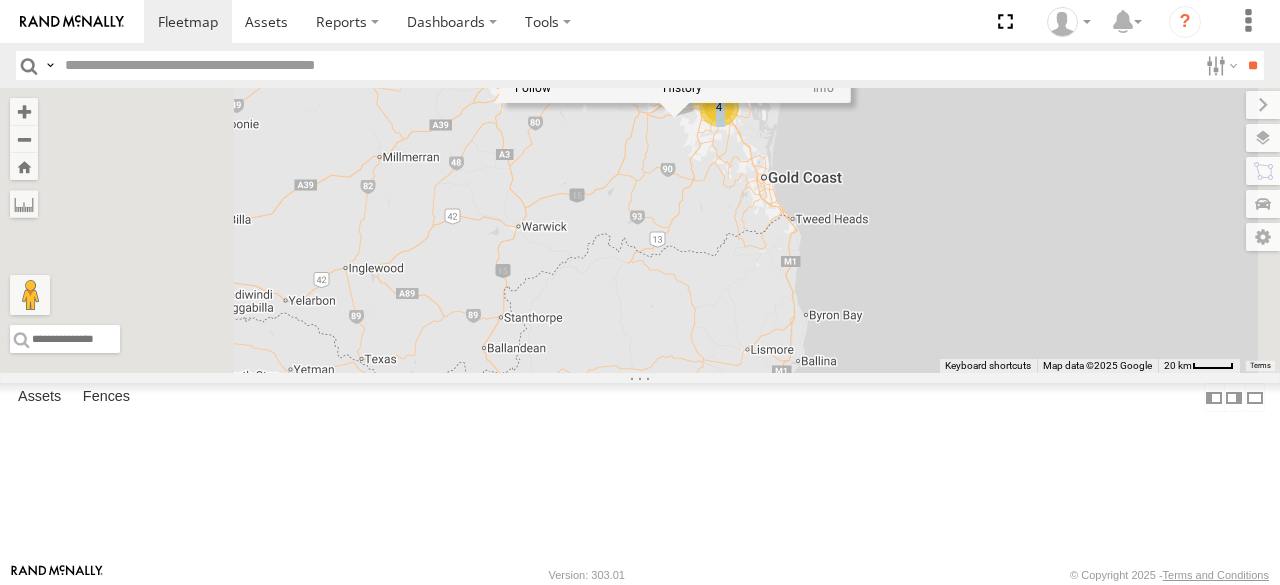 click on "Mitchell B - Corolla Hatch -27.68556 ,  152.8896 0 15:15:01 11/07/2025" at bounding box center [674, 11] 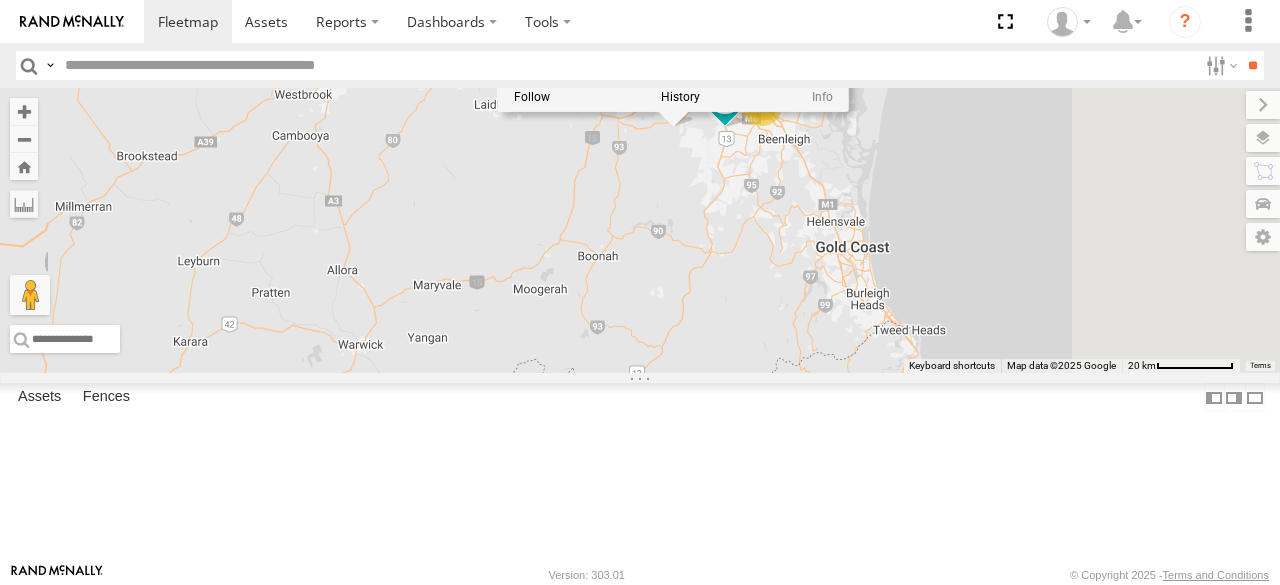 click on "To navigate, press the arrow keys. Marty - 360NA6 NSW Mitchell B - Corolla Hatch Mitchell B - Corolla Hatch -27.68556 ,  152.8896 0 15:15:01 11/07/2025 7 2 Vinh 019IP4 - Hilux Brett - 269 EH7 Jesse 366JK9 - Corolla Hatch" at bounding box center [640, 230] 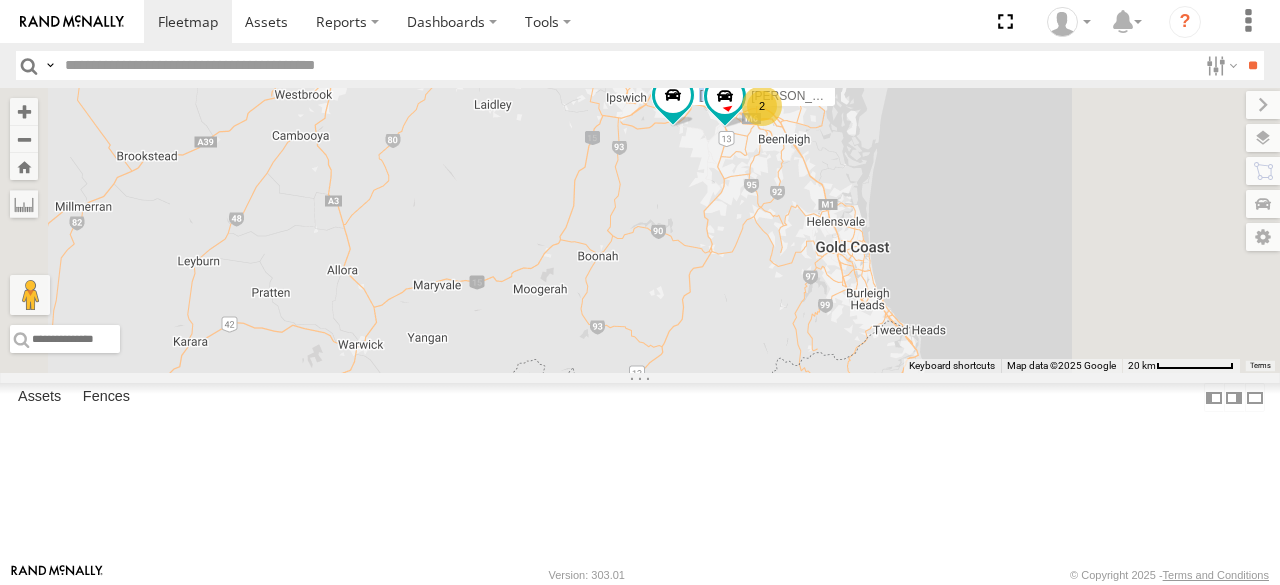 click on "To navigate, press the arrow keys. Marty - 360NA6 NSW Mitchell B - Corolla Hatch 7 2 Vinh 019IP4 - Hilux Brett - 269 EH7 Jesse 366JK9 - Corolla Hatch" at bounding box center (640, 230) 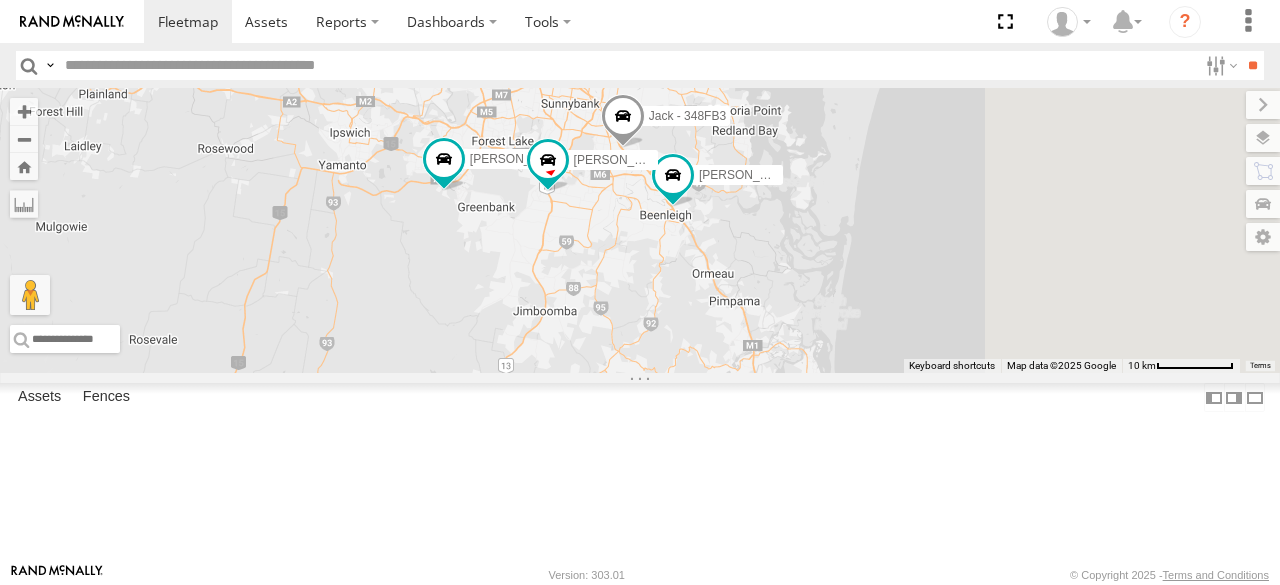 drag, startPoint x: 827, startPoint y: 340, endPoint x: 742, endPoint y: 420, distance: 116.72617 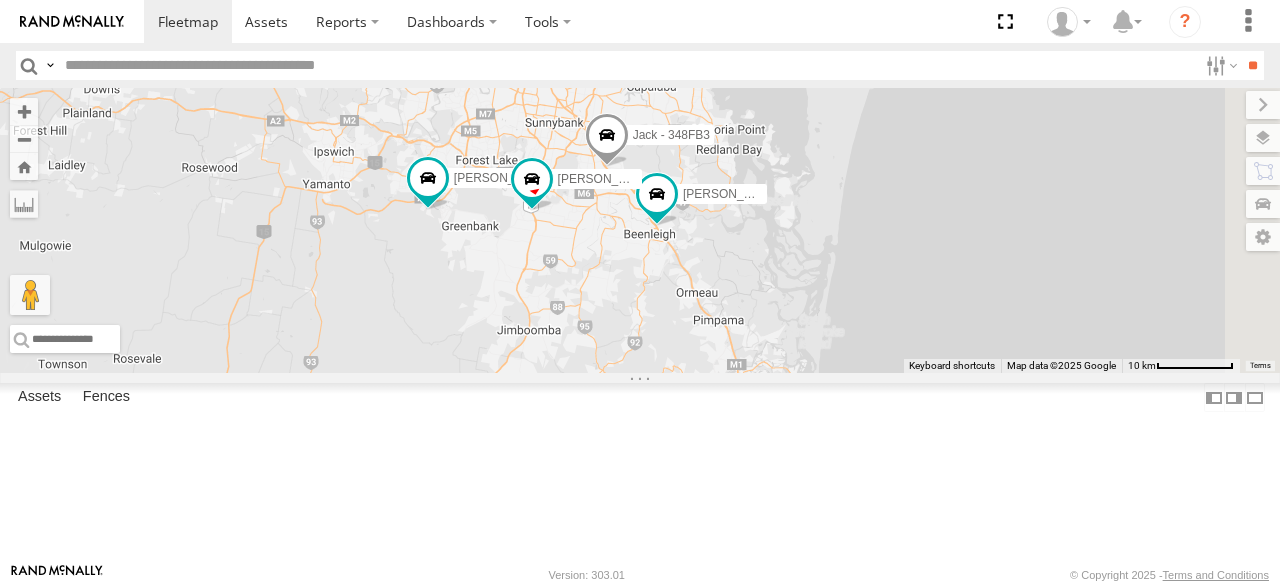 click on "To navigate, press the arrow keys. Marty - 360NA6 NSW Mitchell B - Corolla Hatch Vinh 019IP4 - Hilux Brett - 269 EH7 Jesse 366JK9 - Corolla Hatch Jack - 348FB3 Ian 5 Alex - 347FB3 Nathan - 017IP4" at bounding box center (640, 230) 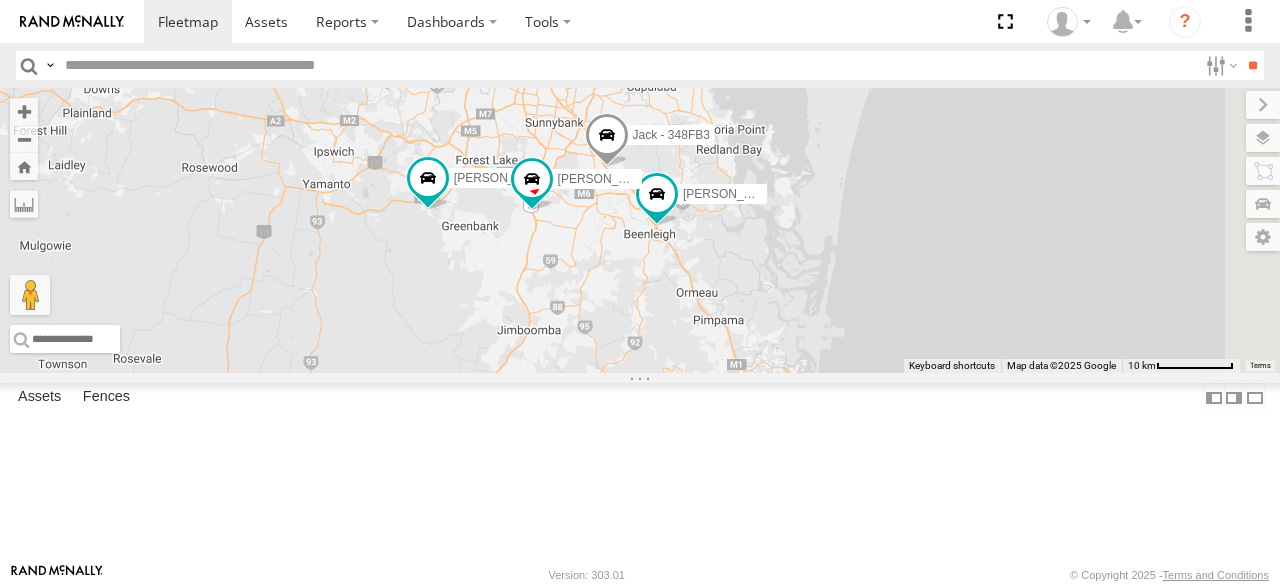 click at bounding box center (709, 21) 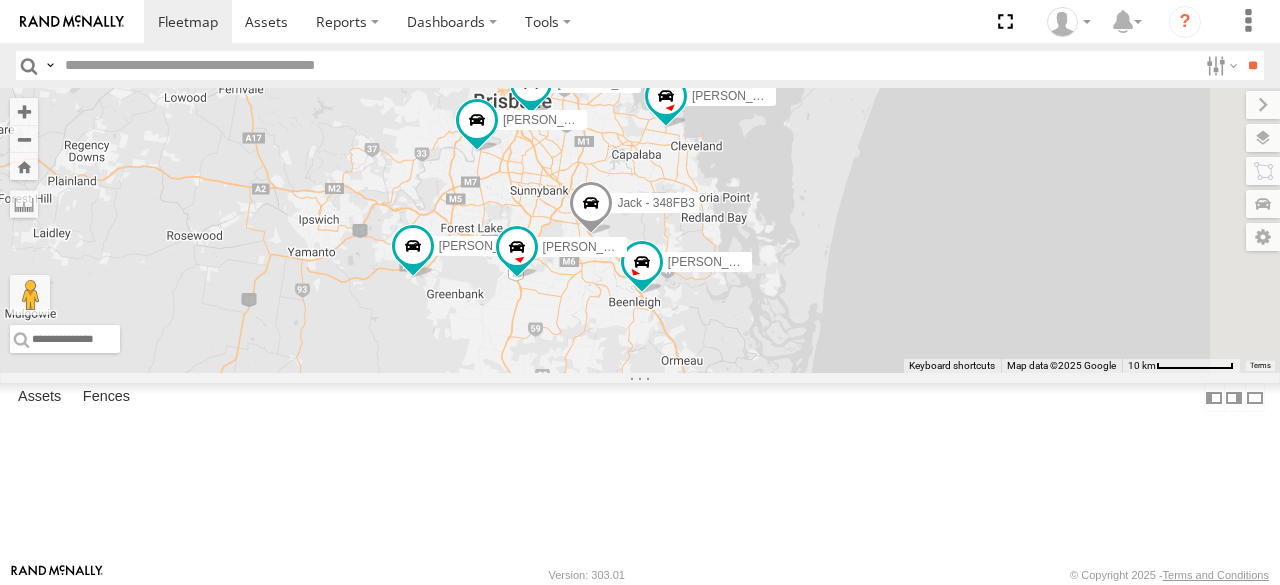 drag, startPoint x: 977, startPoint y: 213, endPoint x: 961, endPoint y: 297, distance: 85.51023 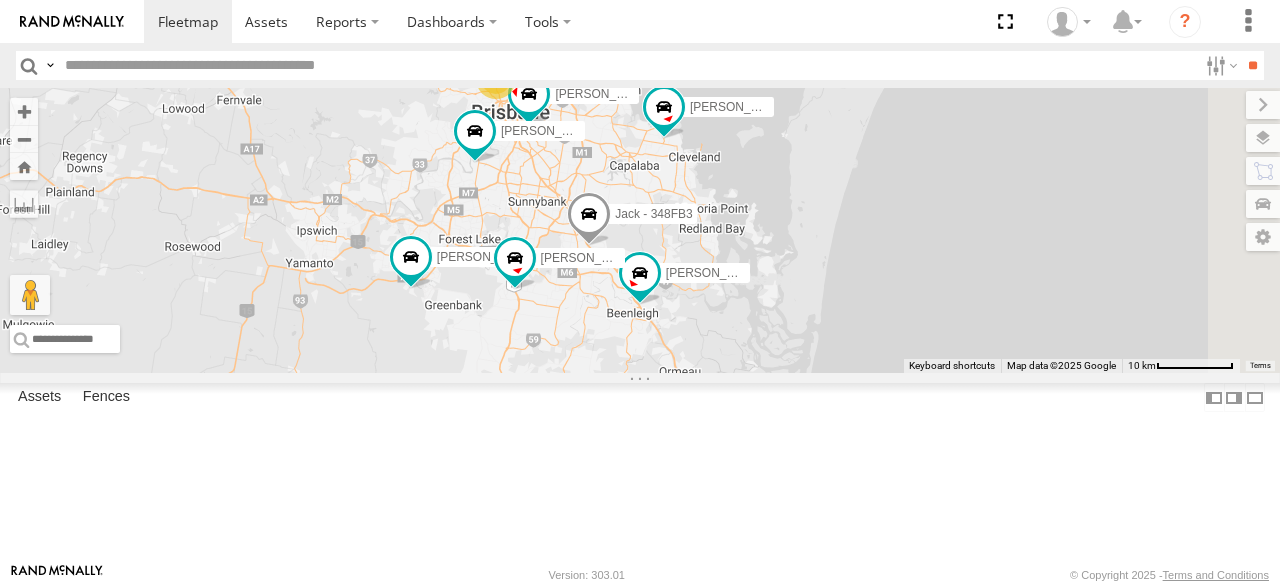 click on "To navigate, press the arrow keys. Marty - 360NA6 NSW Mitchell B - Corolla Hatch Vinh 019IP4 - Hilux Craig - 063 EB2 Brett - 269 EH7 Jesse 366JK9 - Corolla Hatch Jack - 348FB3 Ian 5 Alex - 347FB3 Nathan - 017IP4" at bounding box center [640, 230] 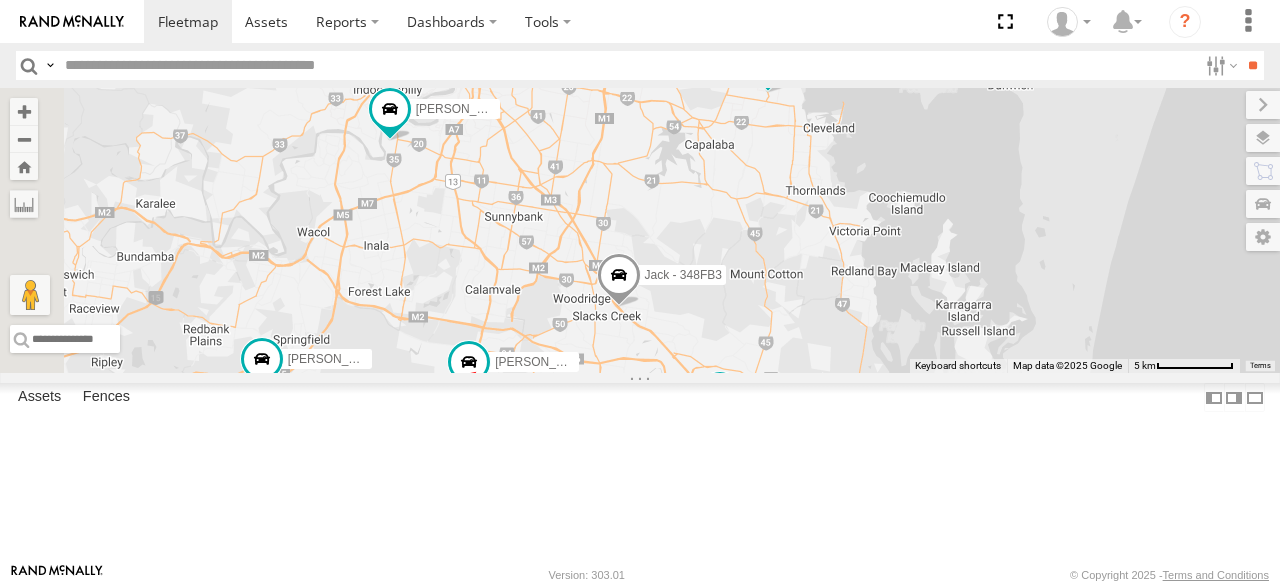 drag, startPoint x: 953, startPoint y: 275, endPoint x: 1098, endPoint y: 268, distance: 145.16887 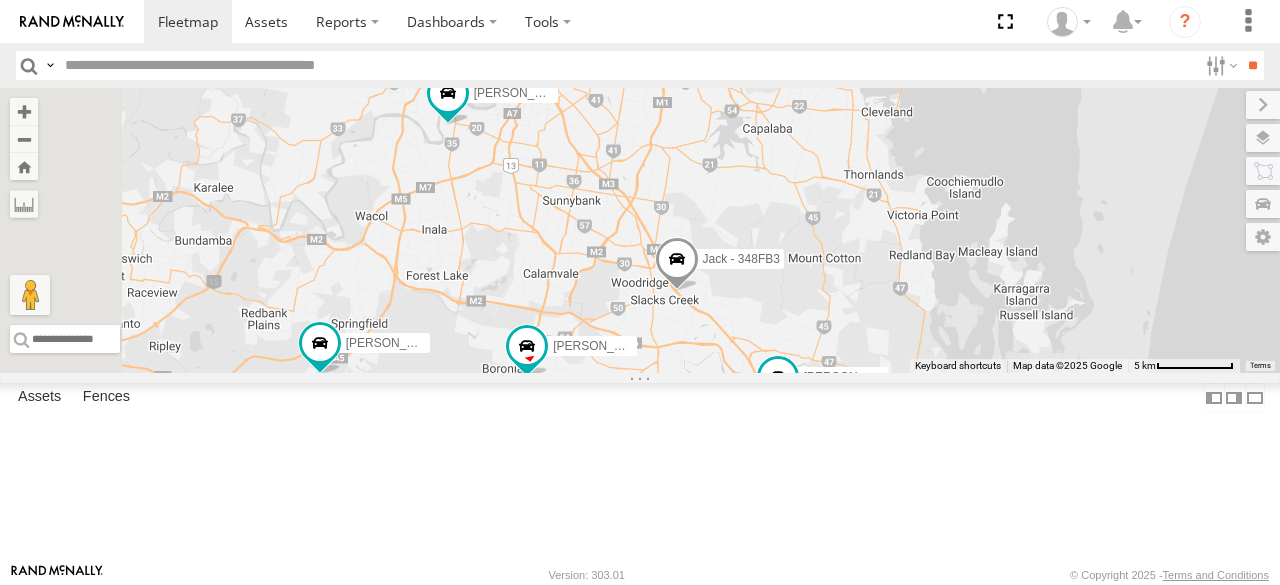drag, startPoint x: 952, startPoint y: 293, endPoint x: 1014, endPoint y: 276, distance: 64.288414 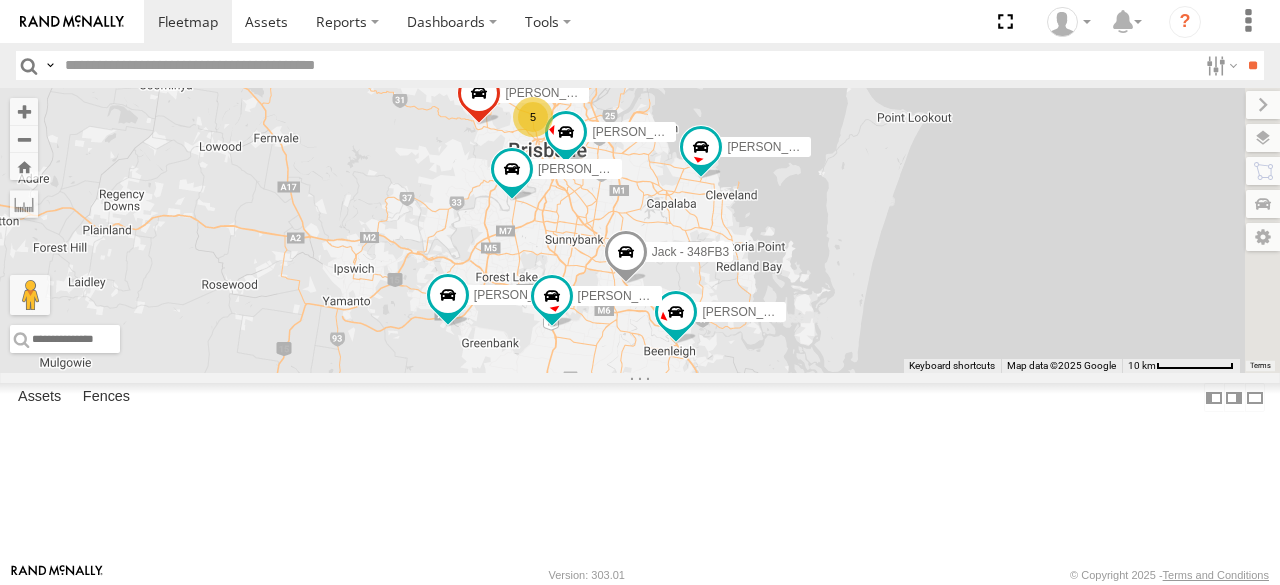 drag, startPoint x: 918, startPoint y: 408, endPoint x: 872, endPoint y: 447, distance: 60.307545 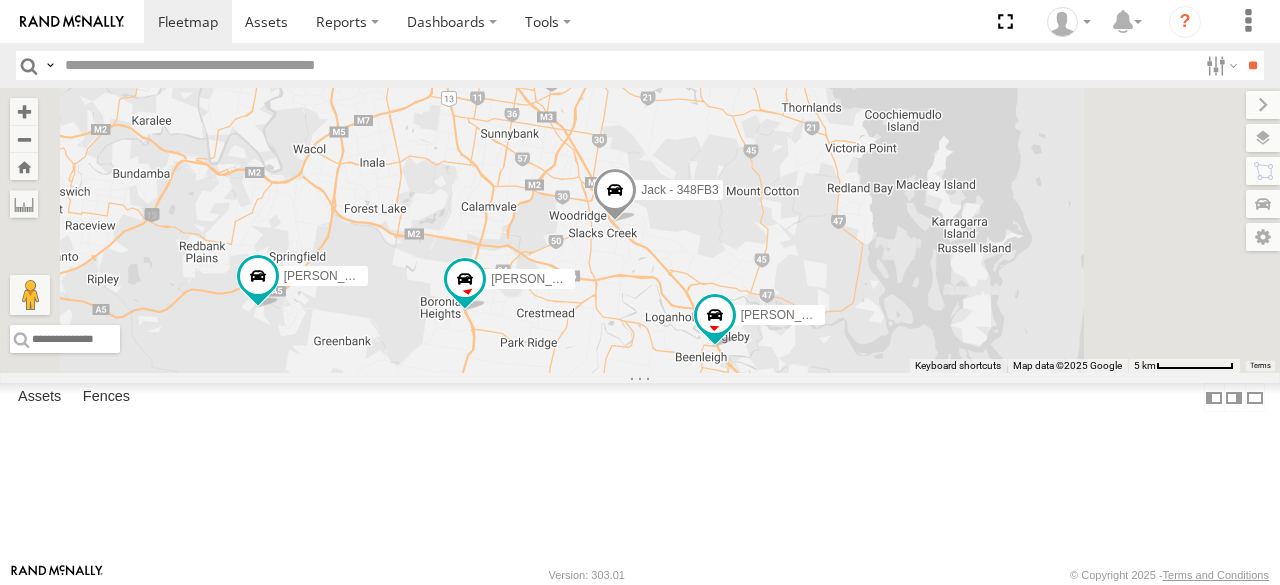 click on "To navigate, press the arrow keys. Marty - 360NA6 NSW Mitchell B - Corolla Hatch Vinh 019IP4 - Hilux Craig - 063 EB2 Brett - 269 EH7 Jesse 366JK9 - Corolla Hatch Jack - 348FB3 Ian Benjamin - 364JK9 Alex - 347FB3 Nathan - 017IP4" at bounding box center (640, 230) 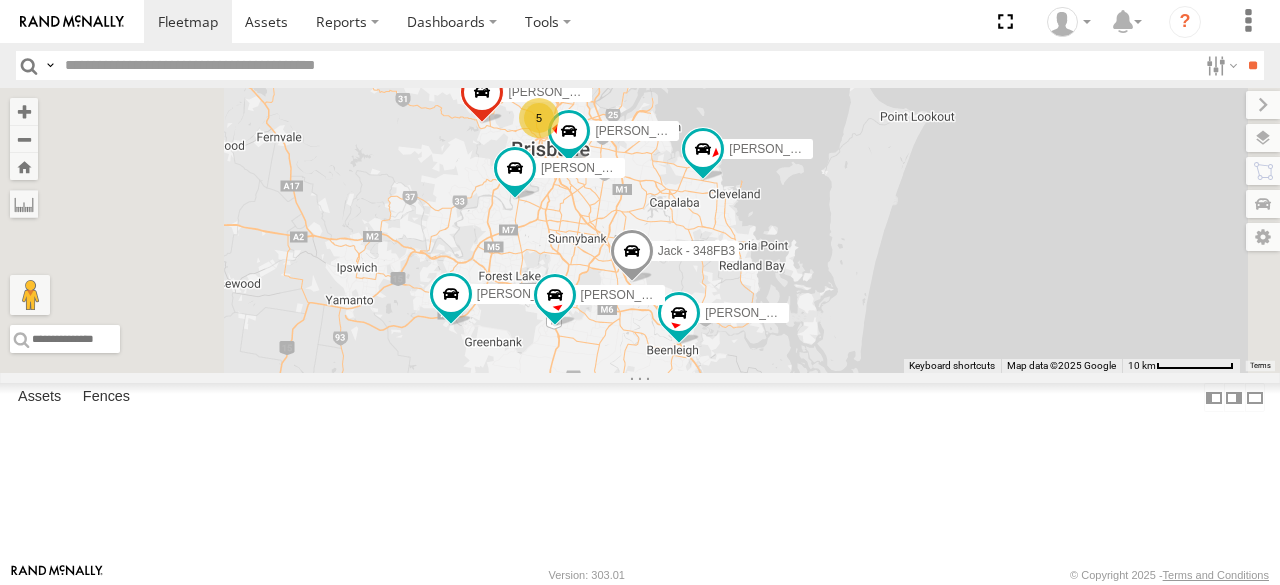 click on "To navigate, press the arrow keys. Marty - 360NA6 NSW Mitchell B - Corolla Hatch Vinh 019IP4 - Hilux Craig - 063 EB2 Brett - 269 EH7 Jesse 366JK9 - Corolla Hatch Jack - 348FB3 Ian Benjamin - 364JK9 Alex - 347FB3 Nathan - 017IP4 5" at bounding box center (640, 230) 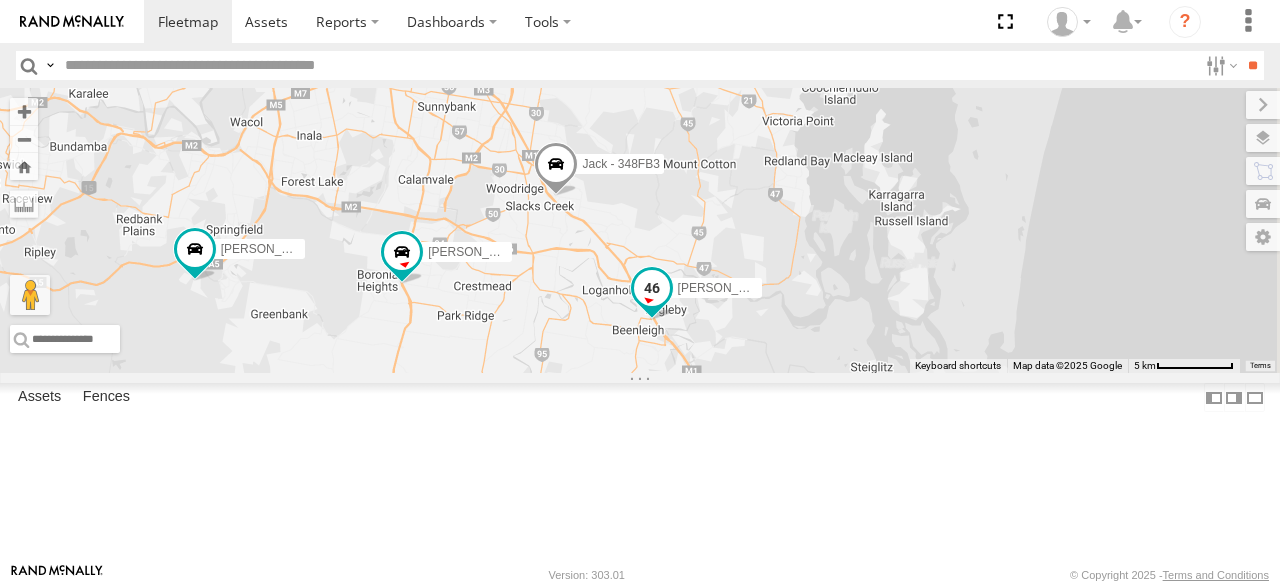click at bounding box center (652, 288) 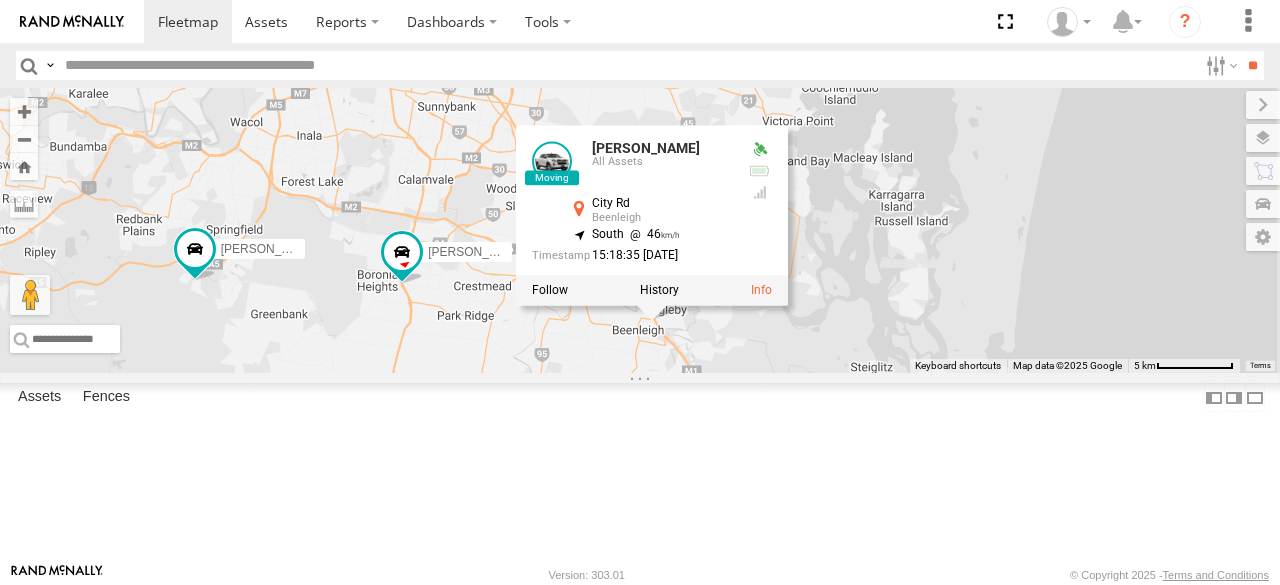 click on "To navigate, press the arrow keys. Marty - 360NA6 NSW Mitchell B - Corolla Hatch Vinh 019IP4 - Hilux Craig - 063 EB2 Brett - 269 EH7 Jesse 366JK9 - Corolla Hatch Jack - 348FB3 Ian Benjamin - 364JK9 Alex - 347FB3 Nathan - 017IP4 Ian All Assets City Rd Beenleigh -27.7091 ,  153.20335 South 46 15:18:35 11/07/2025" at bounding box center [640, 230] 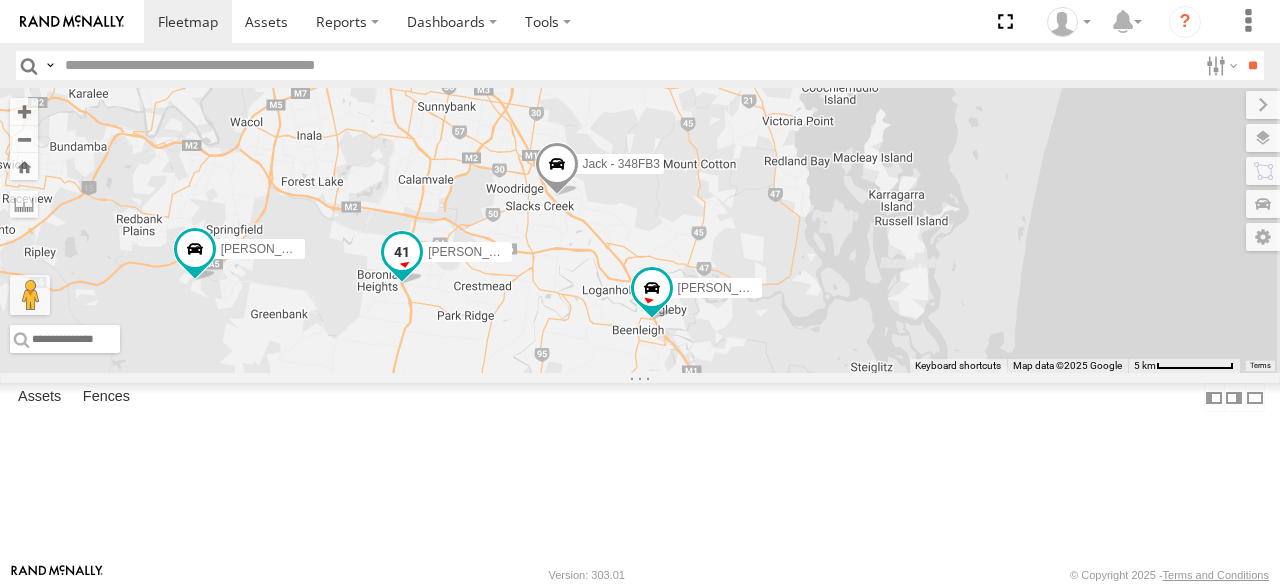 click at bounding box center [402, 257] 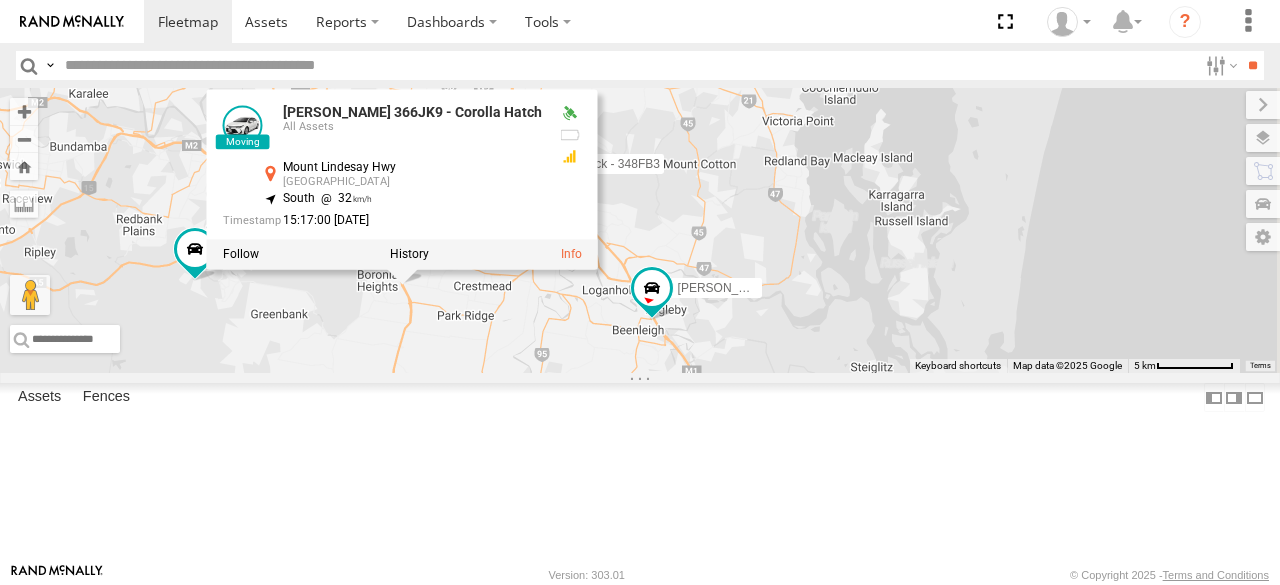 click on "To navigate, press the arrow keys. Marty - 360NA6 NSW Mitchell B - Corolla Hatch Vinh 019IP4 - Hilux Craig - 063 EB2 Brett - 269 EH7 Jesse 366JK9 - Corolla Hatch Jack - 348FB3 Ian Benjamin - 364JK9 Alex - 347FB3 Nathan - 017IP4 Jesse 366JK9 - Corolla Hatch All Assets Mount Lindesay Hwy Boronia Heights -27.68727 ,  153.03211 South 32 15:17:00 11/07/2025" at bounding box center (640, 230) 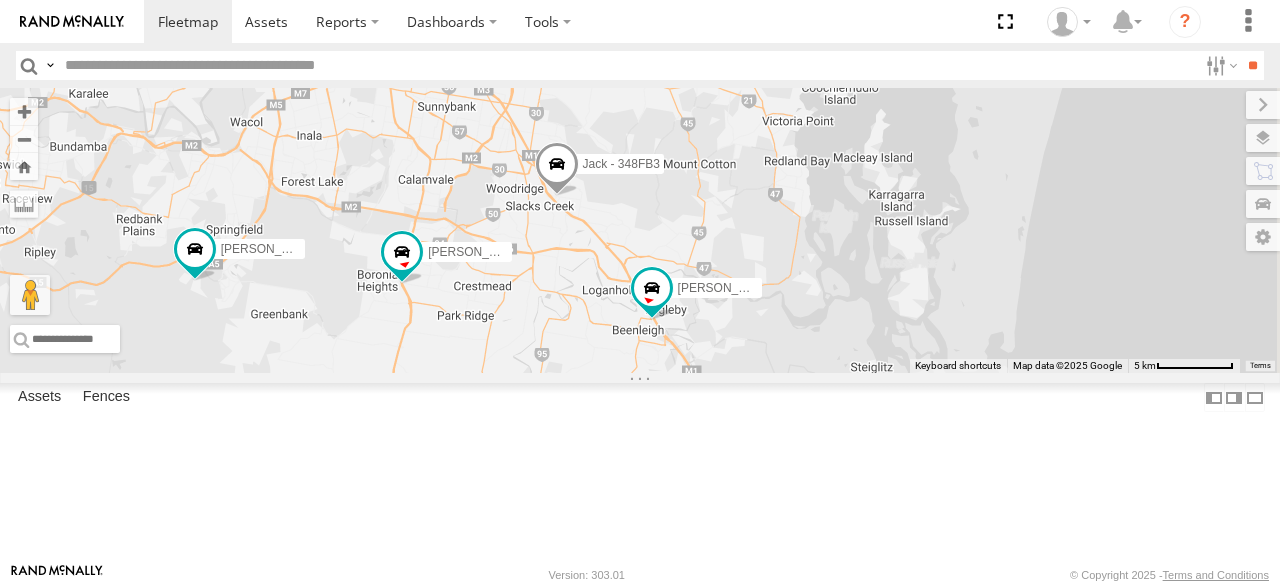 click at bounding box center (557, 169) 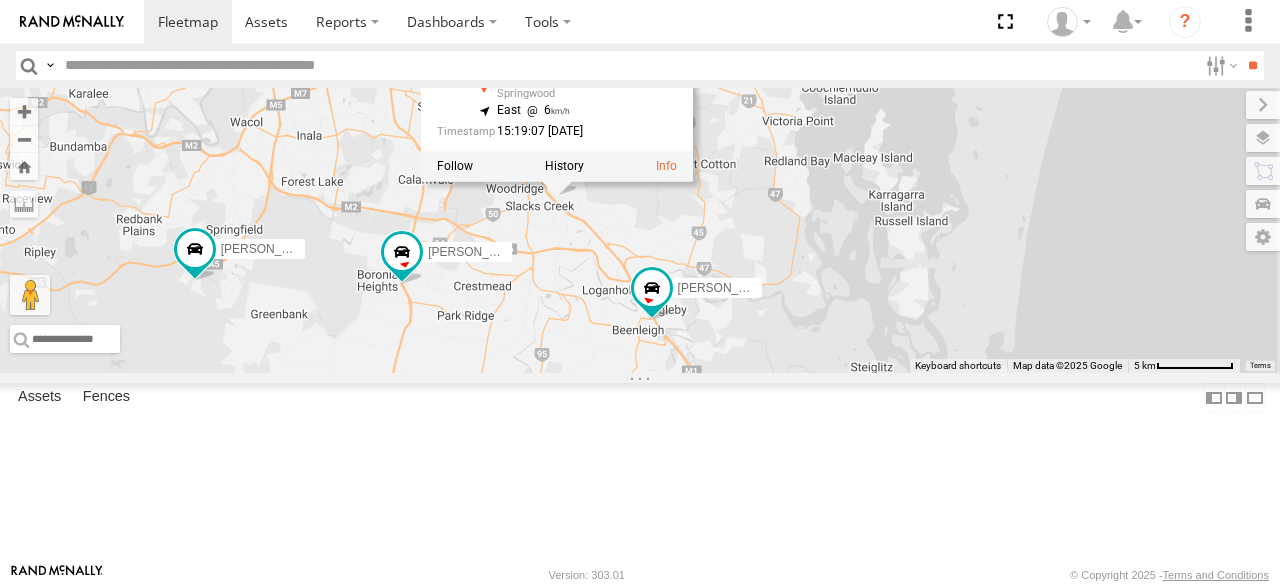 click on "To navigate, press the arrow keys. Marty - 360NA6 NSW Mitchell B - Corolla Hatch Vinh 019IP4 - Hilux Craig - 063 EB2 Brett - 269 EH7 Jesse 366JK9 - Corolla Hatch Jack - 348FB3 Ian Benjamin - 364JK9 Alex - 347FB3 Nathan - 017IP4 Jack - 348FB3 All Assets Chatswood Rd Springwood -27.63371 ,  153.13809 East 6 15:19:07 11/07/2025" at bounding box center (640, 230) 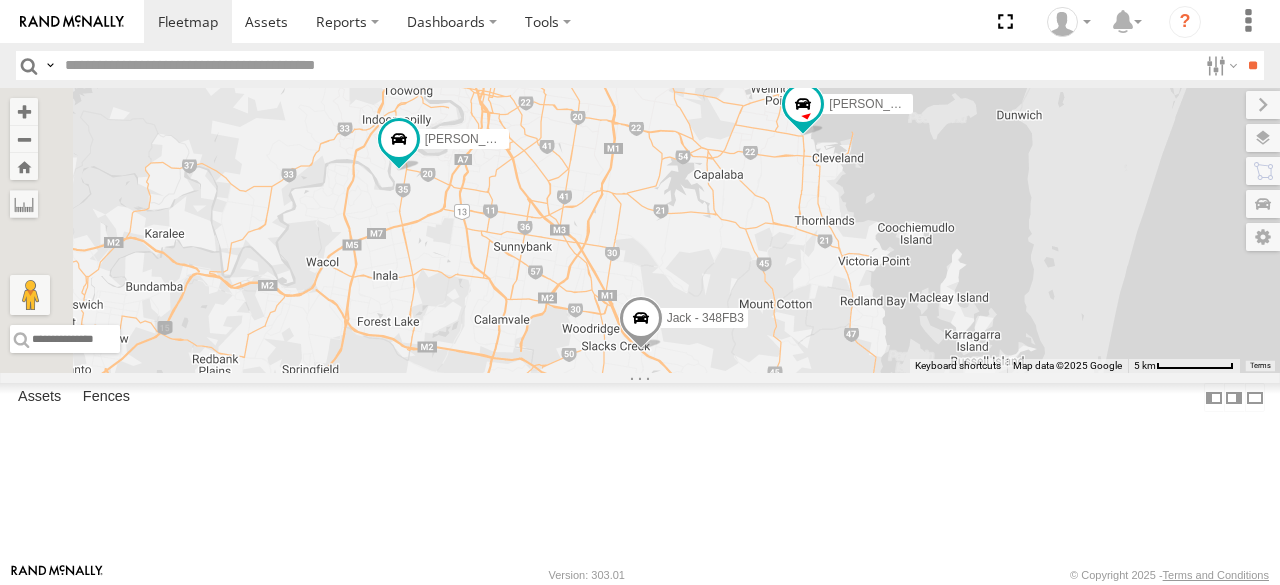 drag, startPoint x: 696, startPoint y: 167, endPoint x: 780, endPoint y: 320, distance: 174.54225 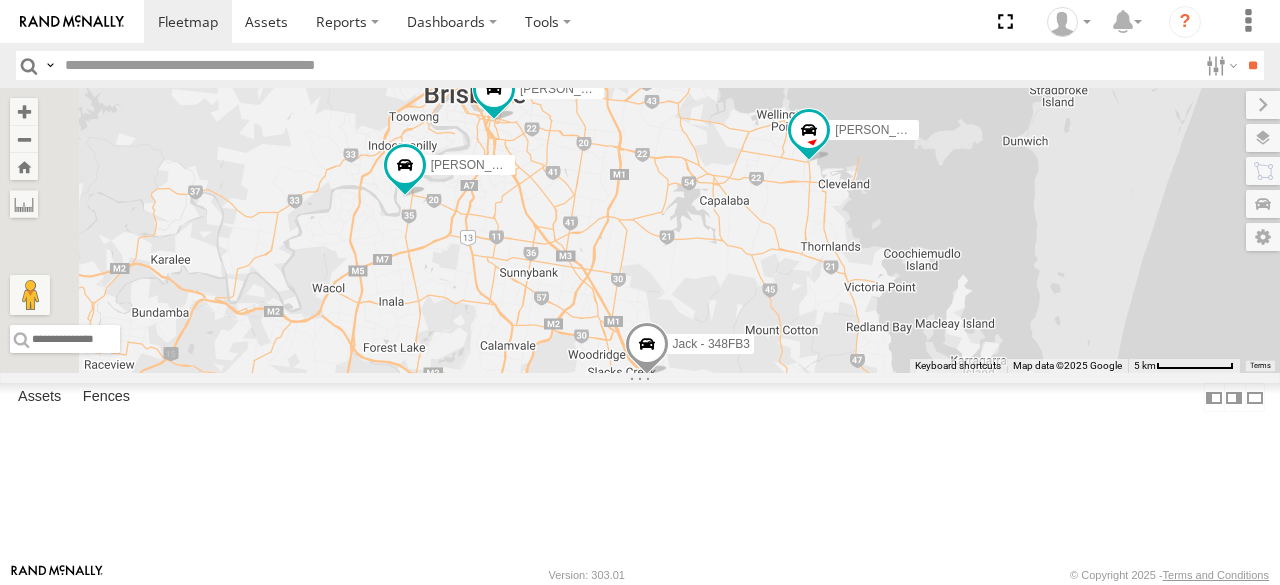 drag, startPoint x: 790, startPoint y: 206, endPoint x: 790, endPoint y: 228, distance: 22 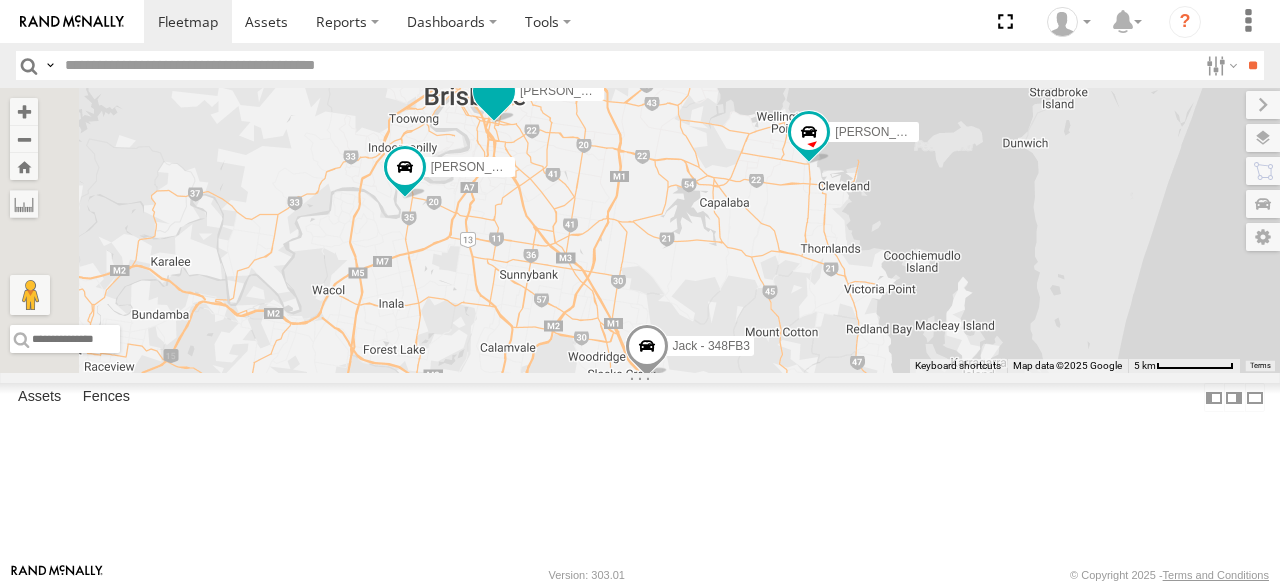click at bounding box center [494, 91] 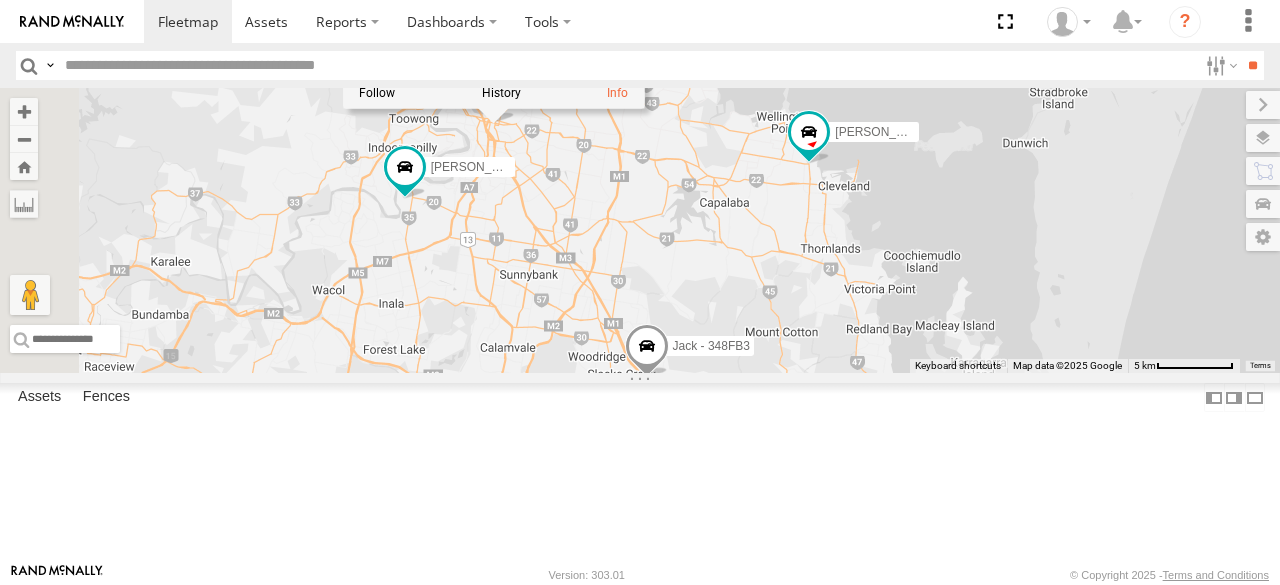 click on "Alex - 347FB3 All Assets Stanley St Woolloongabba -27.48719 ,  153.03882 0 15:21:42 11/07/2025" at bounding box center [493, 18] 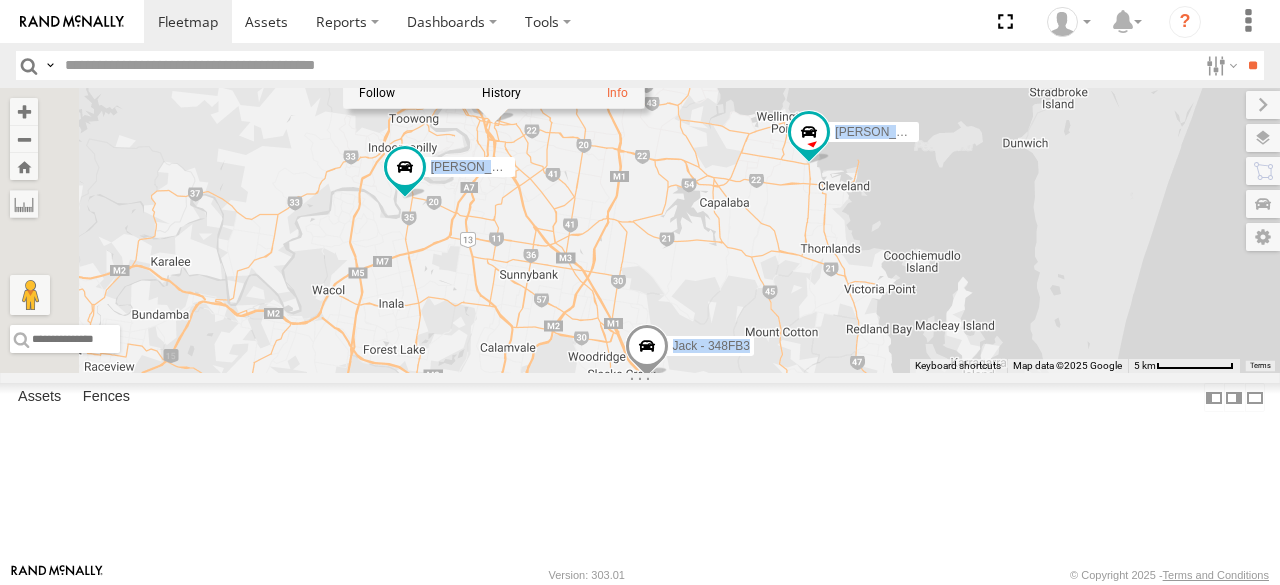click on "Alex - 347FB3 All Assets Stanley St Woolloongabba -27.48719 ,  153.03882 0 15:21:42 11/07/2025" at bounding box center [493, 18] 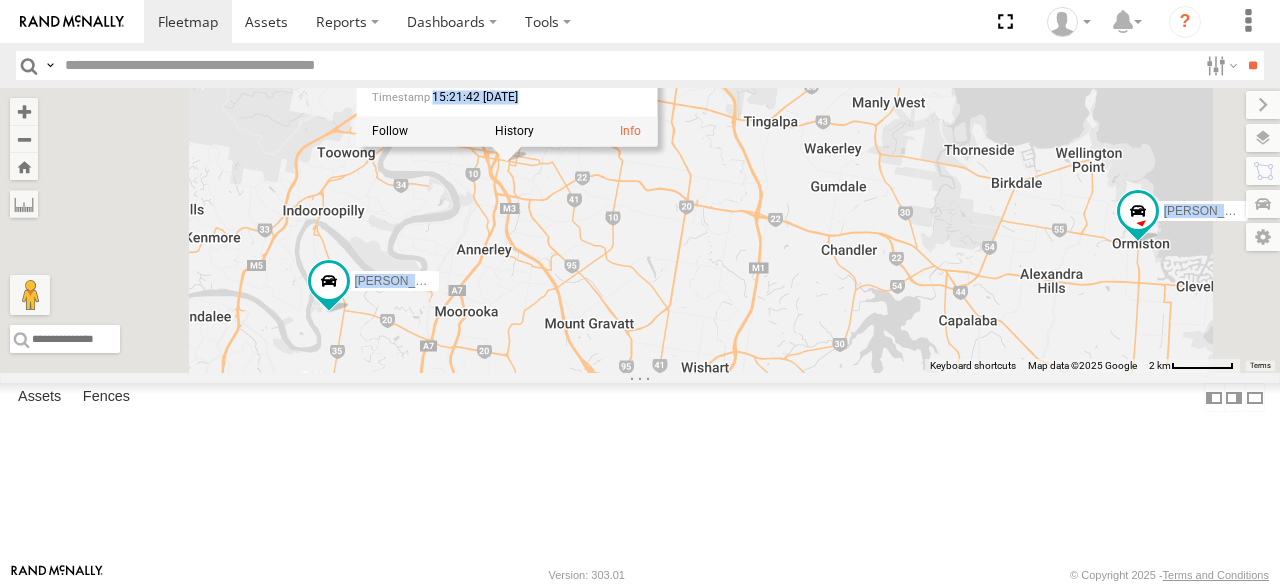 drag, startPoint x: 770, startPoint y: 230, endPoint x: 795, endPoint y: 300, distance: 74.330345 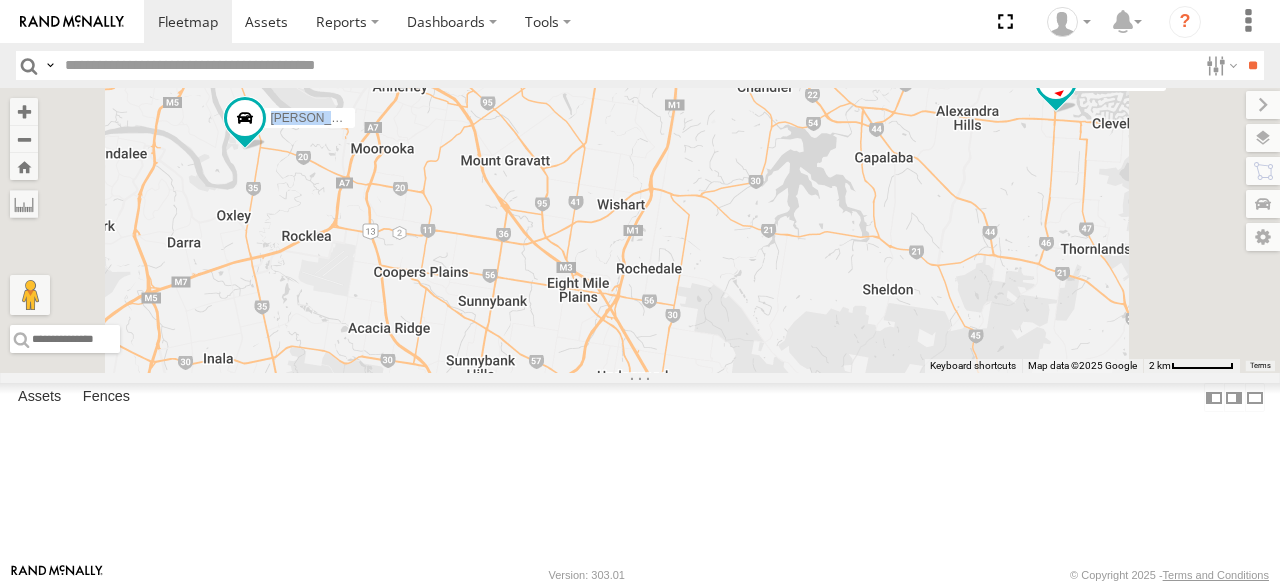 drag, startPoint x: 848, startPoint y: 503, endPoint x: 749, endPoint y: 311, distance: 216.02083 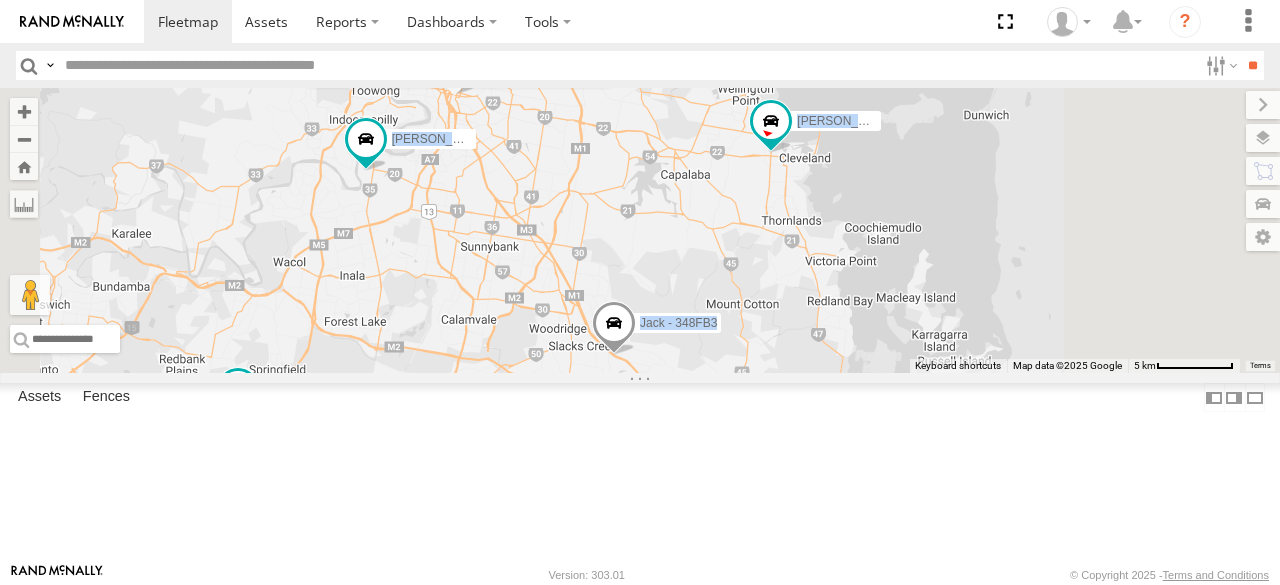 click at bounding box center (614, 328) 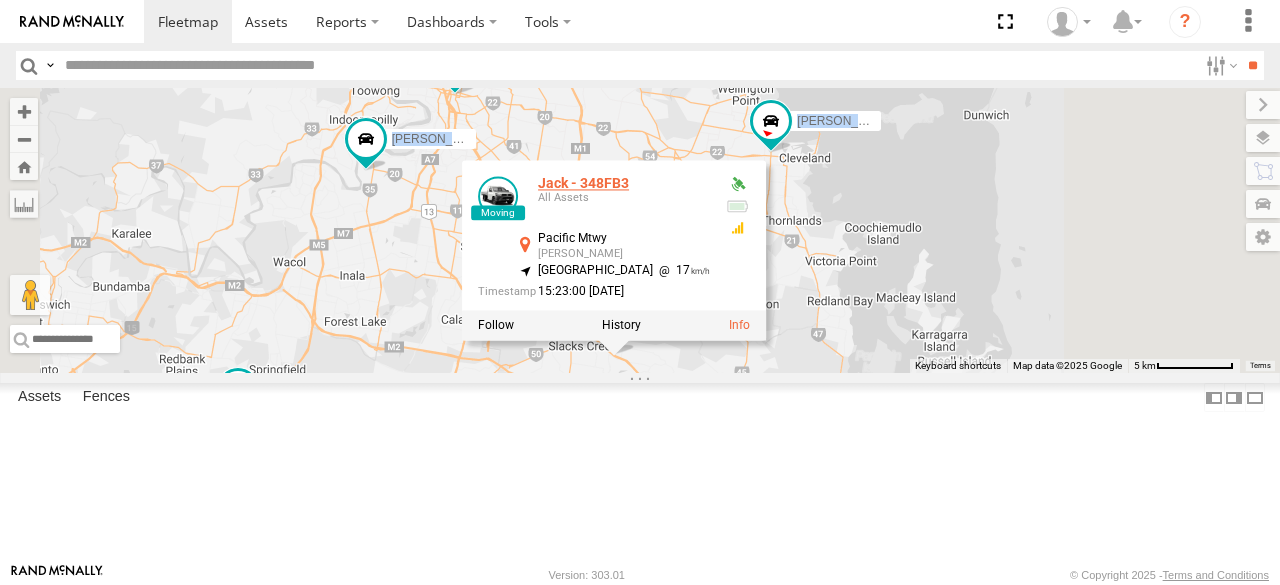 click on "Jack - 348FB3" at bounding box center (583, 183) 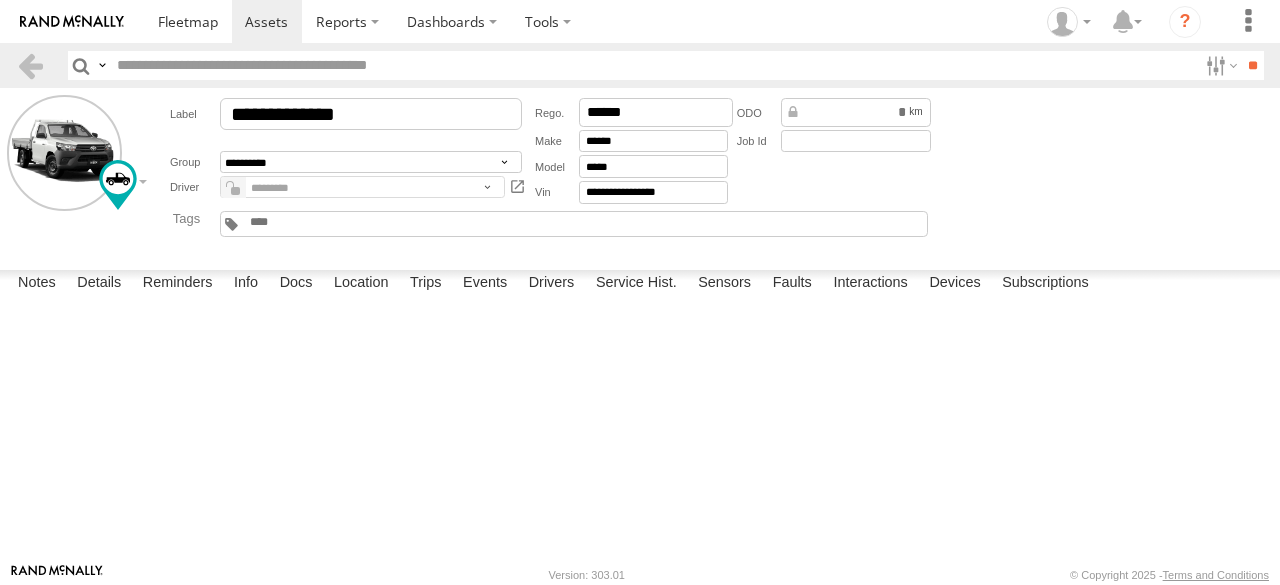 scroll, scrollTop: 0, scrollLeft: 0, axis: both 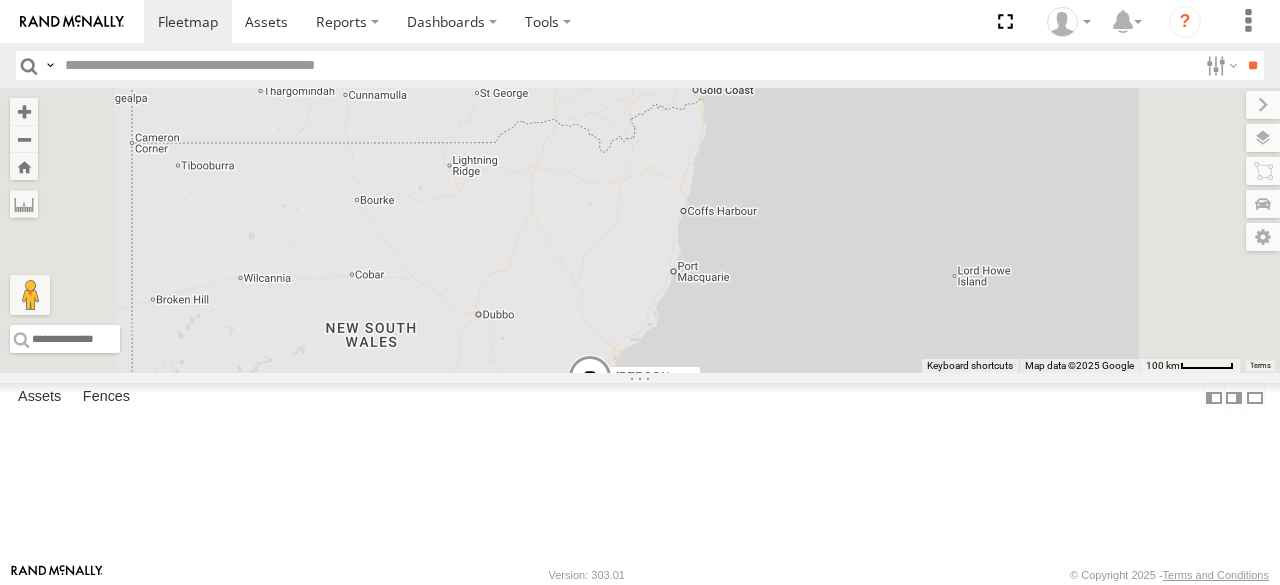 click on "[PERSON_NAME] - 360NA6 [GEOGRAPHIC_DATA] 15" at bounding box center [640, 230] 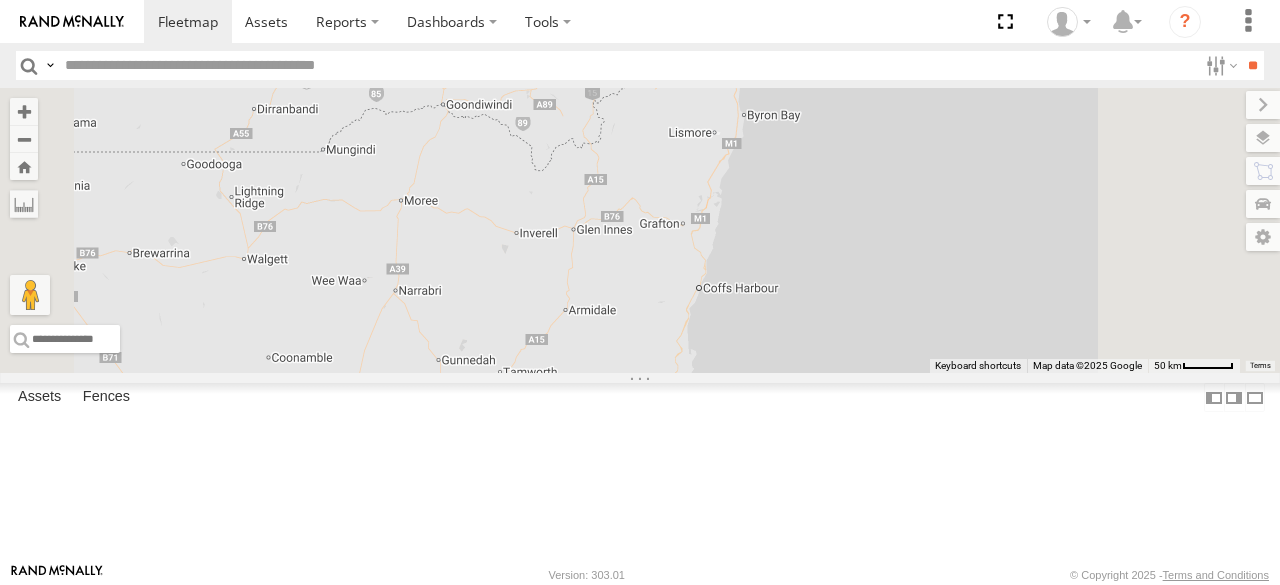 click on "[PERSON_NAME] - 360NA6 [GEOGRAPHIC_DATA] 15" at bounding box center (640, 230) 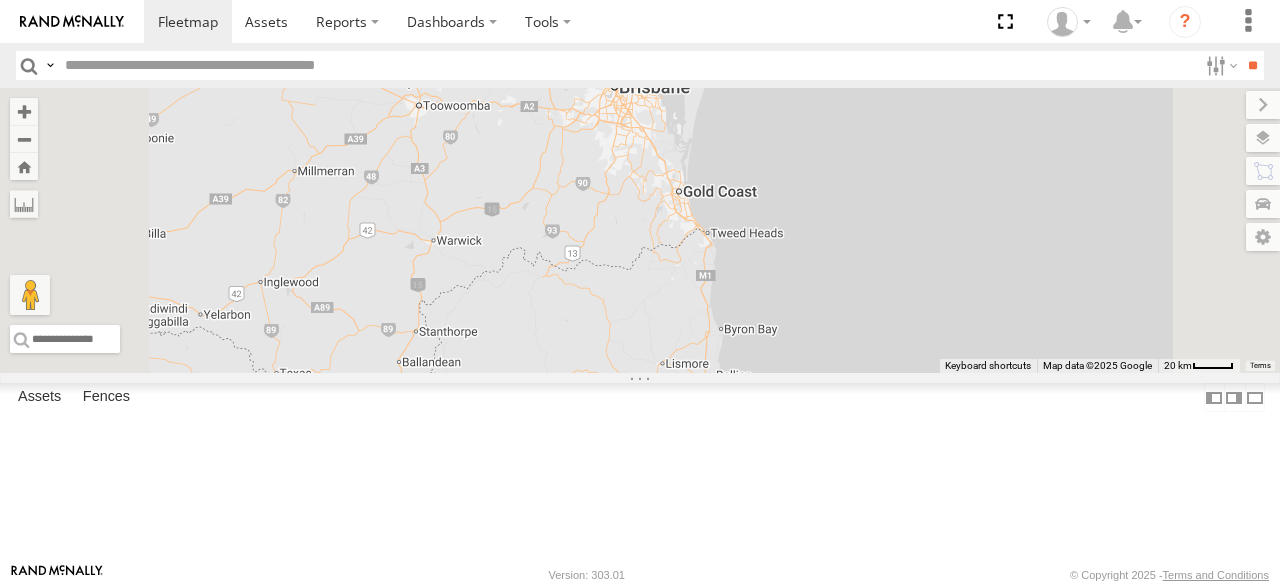 drag, startPoint x: 918, startPoint y: 175, endPoint x: 884, endPoint y: 384, distance: 211.7475 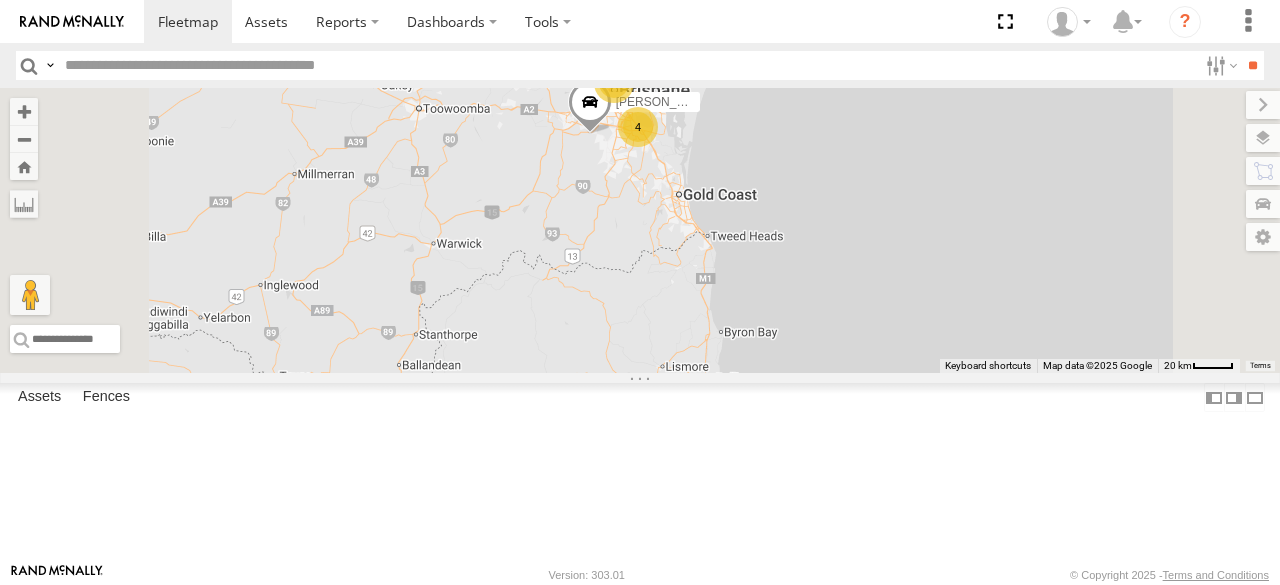 click on "8" at bounding box center (614, 83) 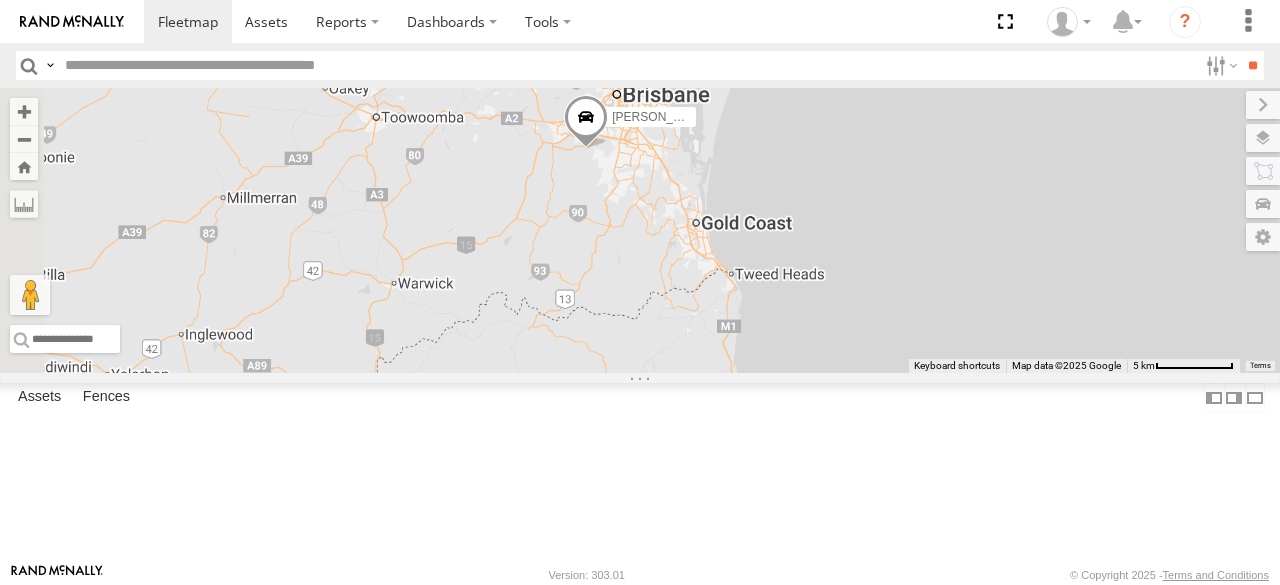 click on "[PERSON_NAME] - 360NA6 [GEOGRAPHIC_DATA] [PERSON_NAME] B - Corolla Hatch" at bounding box center [640, 230] 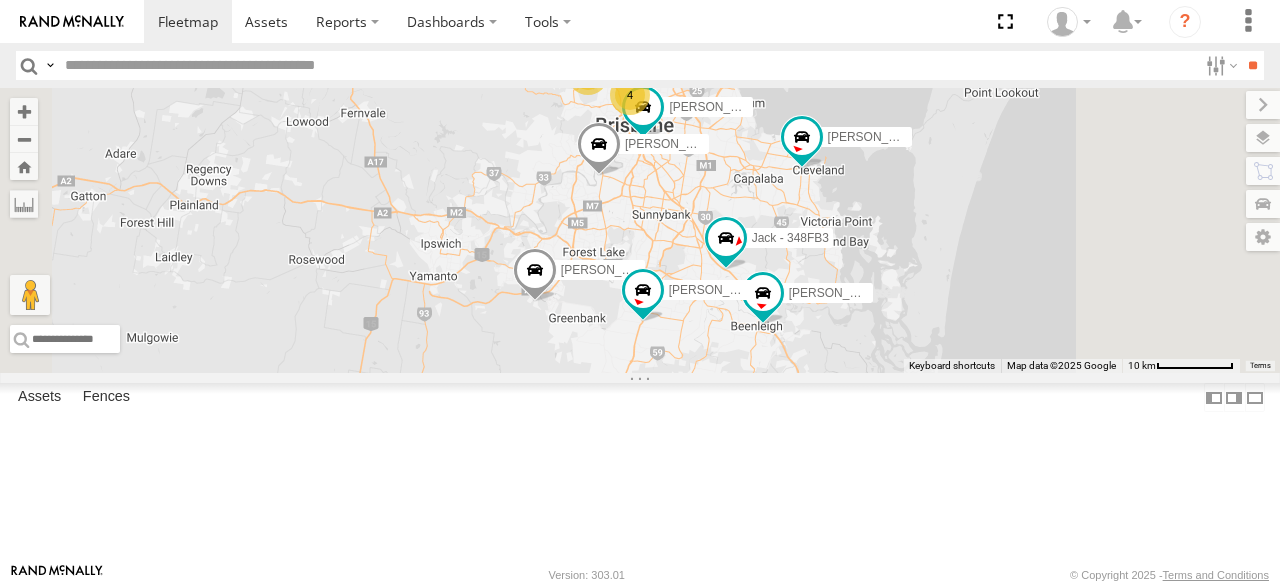 click on "[PERSON_NAME] - 360NA6 NSW [PERSON_NAME] B - Corolla Hatch 4 Alex - 347FB3 [PERSON_NAME] - 348FB3 2 [PERSON_NAME] 019IP4 - Hilux [PERSON_NAME] - 063 EB2 [PERSON_NAME] - 269 EH7 [PERSON_NAME] 366JK9 - Corolla Hatch" at bounding box center [640, 230] 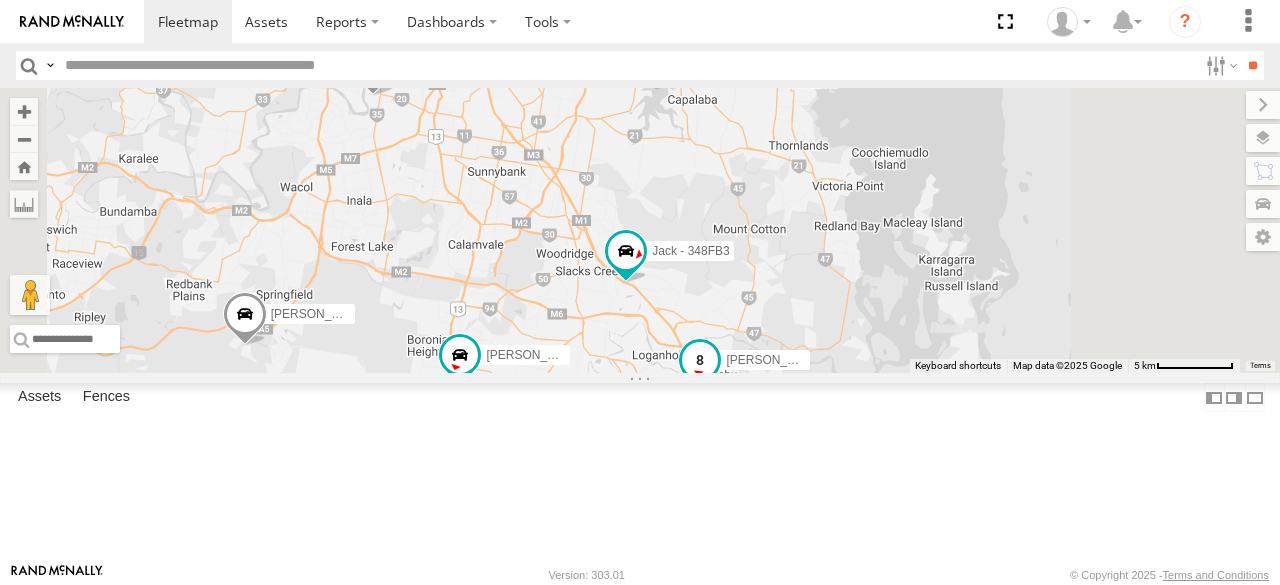 click at bounding box center [700, 365] 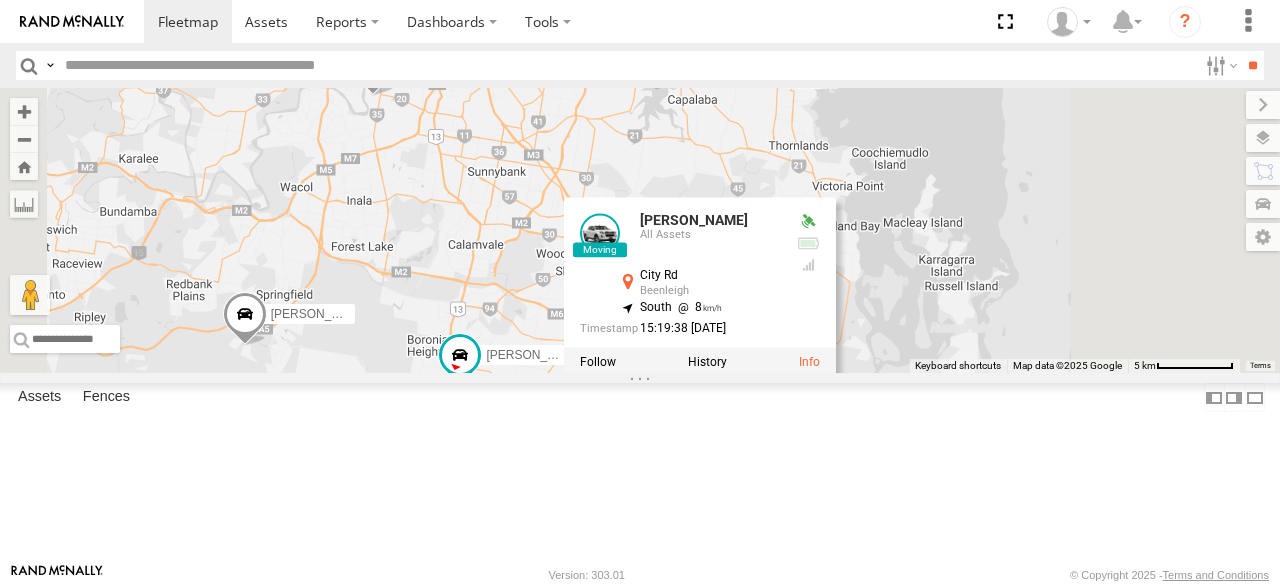 click on "[PERSON_NAME] - 360NA6 NSW [PERSON_NAME] B - Corolla [PERSON_NAME] - 347FB3 Jack - 348FB3 [PERSON_NAME] 019IP4 - Hilux [PERSON_NAME] - 063 EB2 [PERSON_NAME] - 269 EH7 [PERSON_NAME] 366JK9 - Corolla [PERSON_NAME] All [GEOGRAPHIC_DATA] -27.71362 ,  153.20255 South 8 15:19:38 [DATE]" at bounding box center [640, 230] 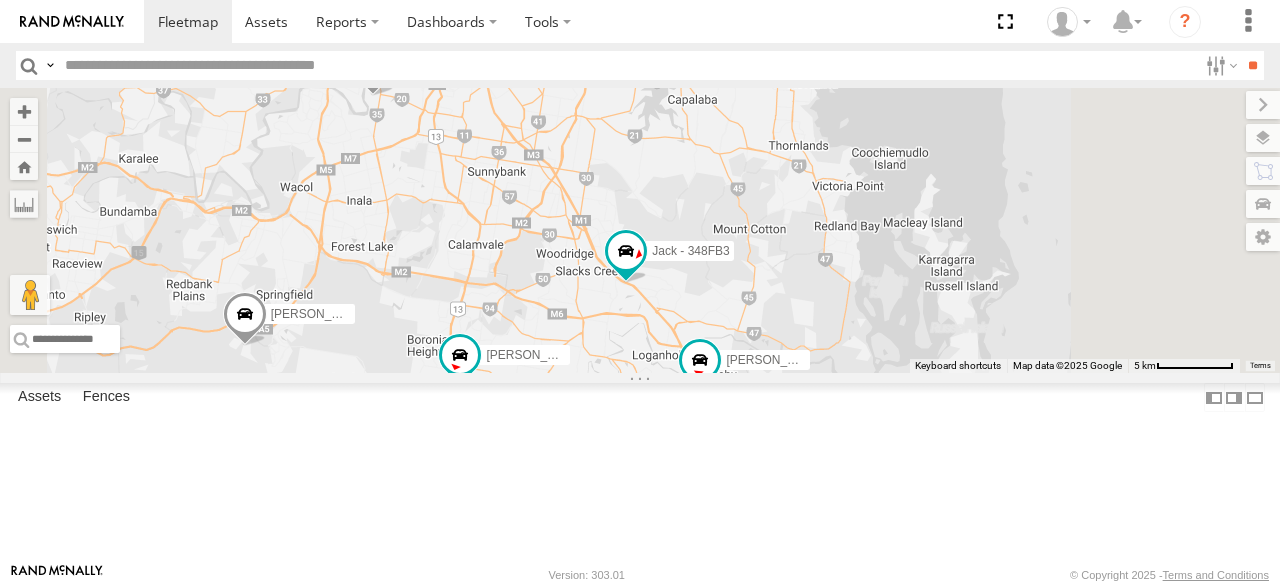 click on "[PERSON_NAME] - 360NA6 NSW [PERSON_NAME] B - Corolla [PERSON_NAME] - 347FB3 [PERSON_NAME] - 348FB3 [PERSON_NAME] 019IP4 - Hilux [PERSON_NAME] - 063 EB2 [PERSON_NAME] - 269 EH7 [PERSON_NAME] 366JK9 - Corolla Hatch" at bounding box center [640, 230] 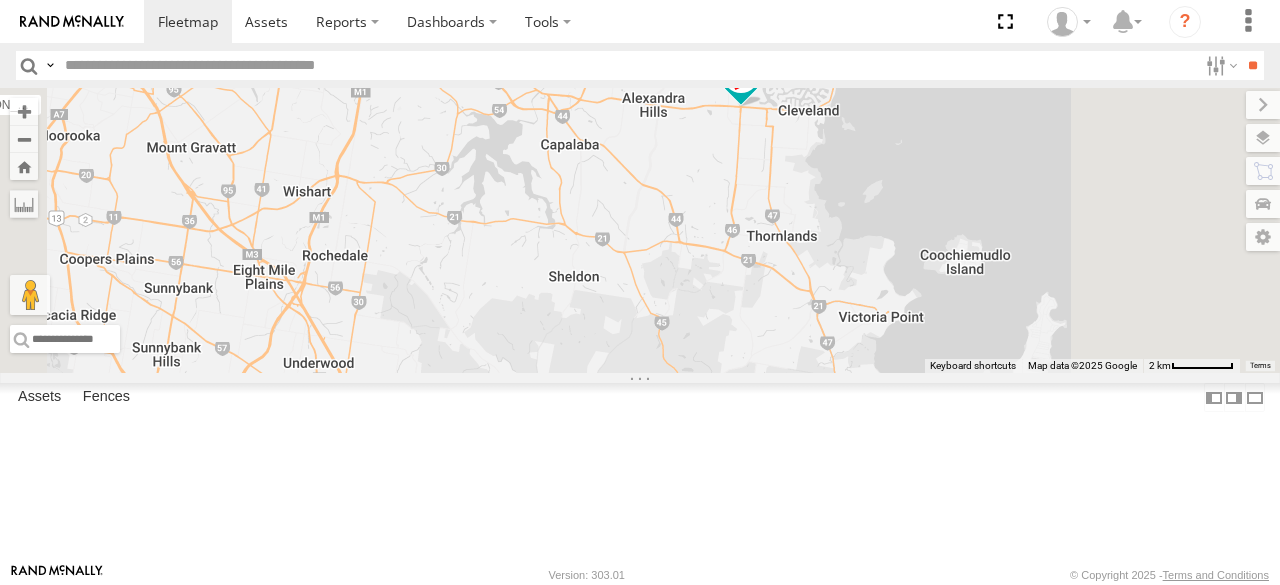 drag, startPoint x: 1059, startPoint y: 207, endPoint x: 1020, endPoint y: 324, distance: 123.32883 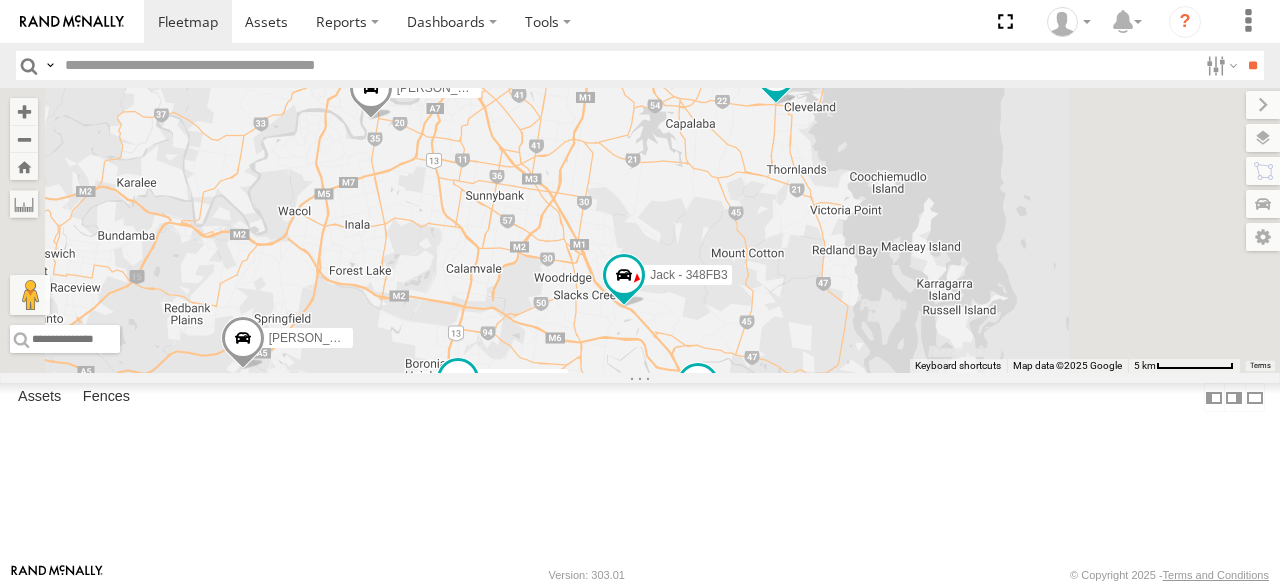 drag, startPoint x: 957, startPoint y: 421, endPoint x: 980, endPoint y: 352, distance: 72.73238 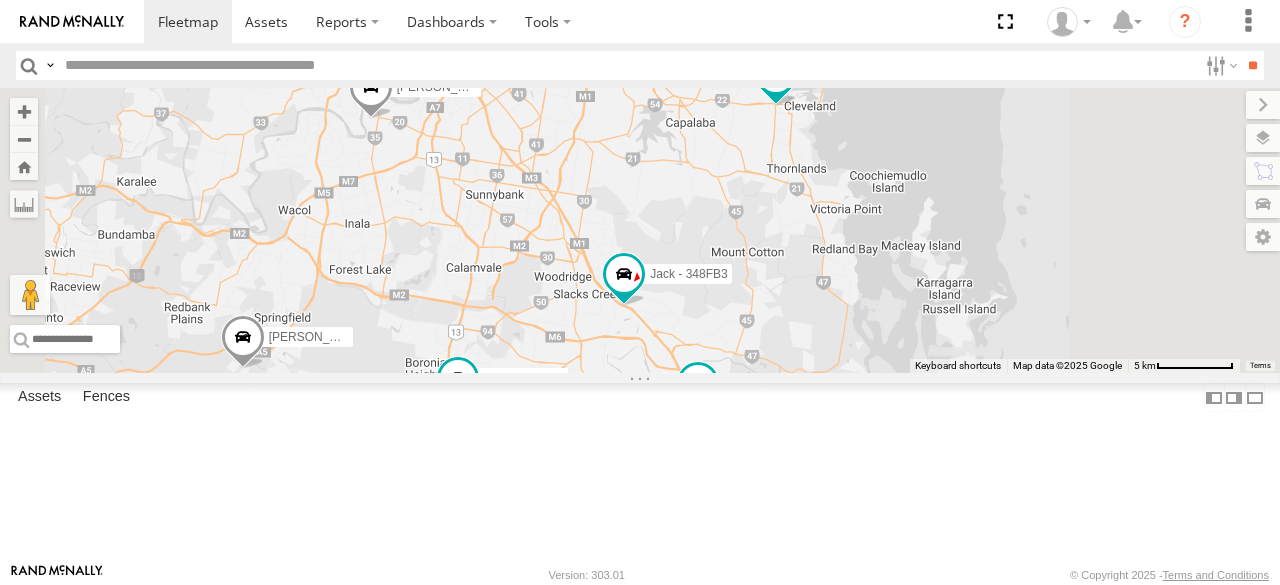 click at bounding box center [698, 388] 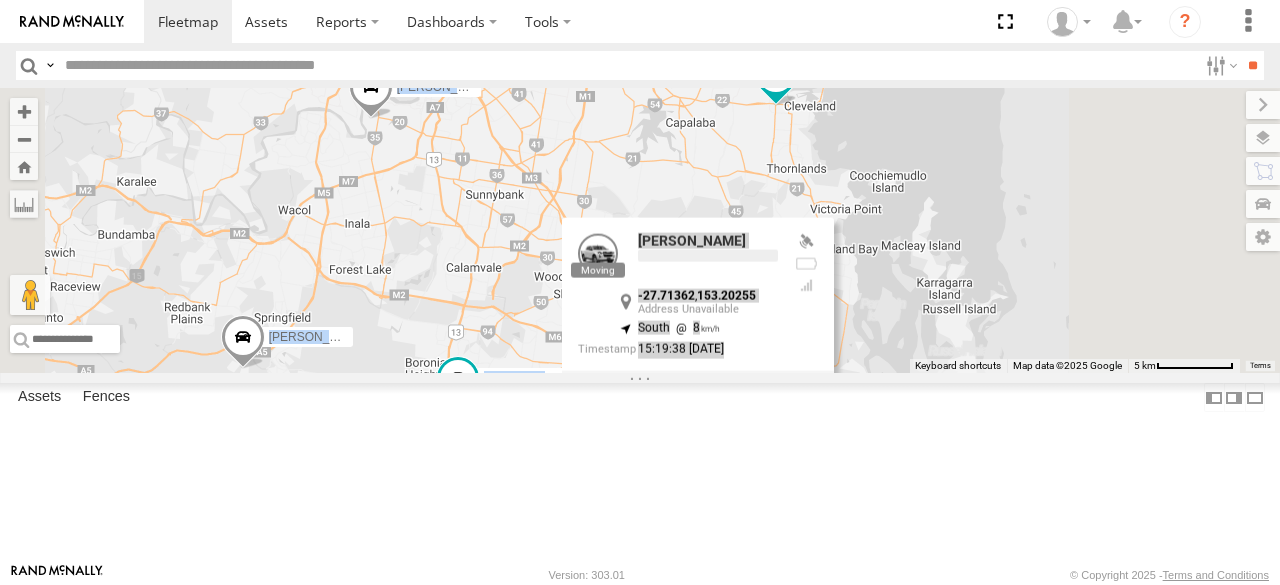 click on "[PERSON_NAME] -27.71362 ,  153.20255 South 8 15:19:38 [DATE]" at bounding box center (698, 309) 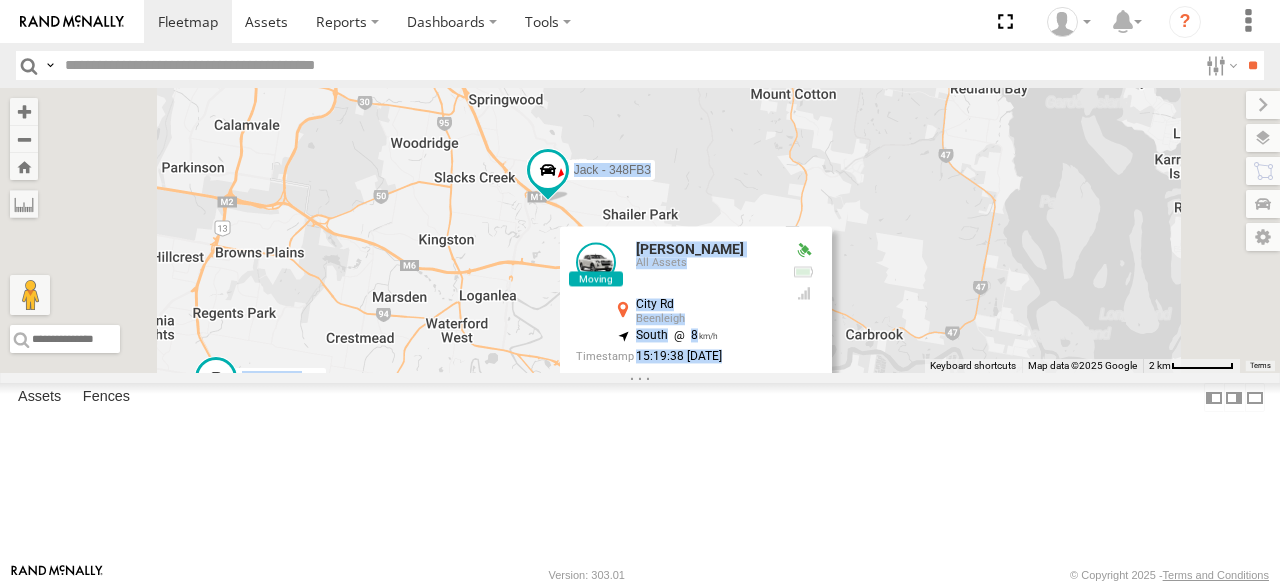 click on "[PERSON_NAME] All Assets City Rd Beenleigh -27.71362 ,  153.20255 South 8 15:19:38 [DATE]" at bounding box center (696, 316) 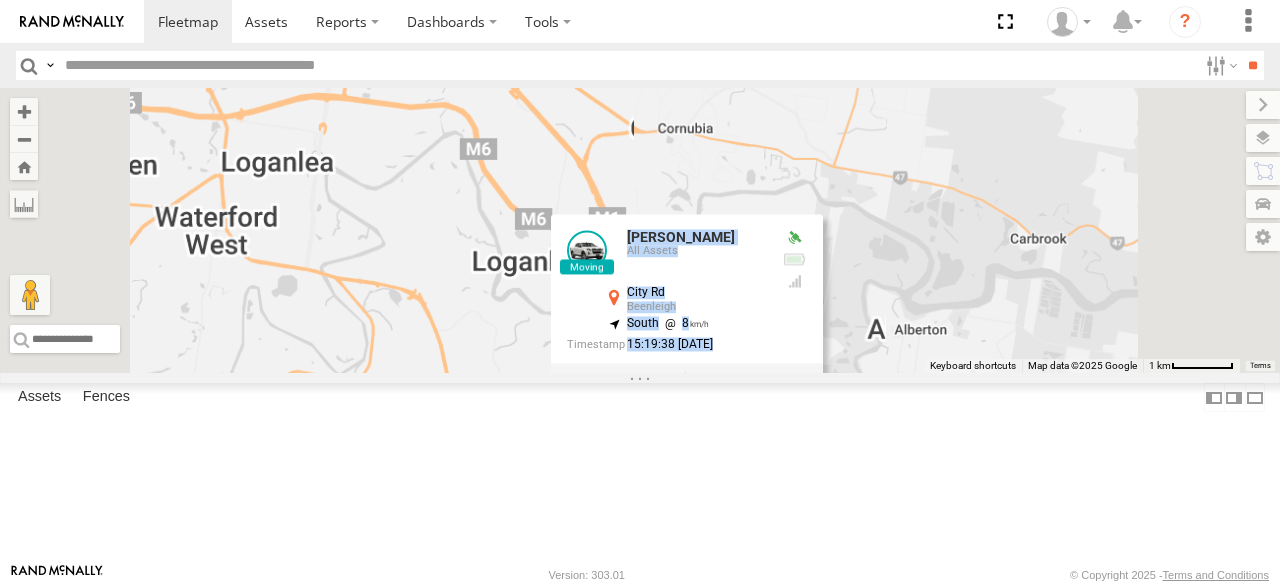 click on "[PERSON_NAME] - 360NA6 NSW [PERSON_NAME] B - Corolla [PERSON_NAME] - 347FB3 [PERSON_NAME] - 348FB3 [PERSON_NAME] 019IP4 - Hilux [PERSON_NAME] - 063 EB2 [PERSON_NAME] - 269 EH7 [PERSON_NAME] 366JK9 - Corolla [PERSON_NAME]- 817BG4 [PERSON_NAME] - 017IP4 [PERSON_NAME] All [GEOGRAPHIC_DATA] -27.71362 ,  153.20255 South 8 15:19:38 [DATE]" at bounding box center (640, 230) 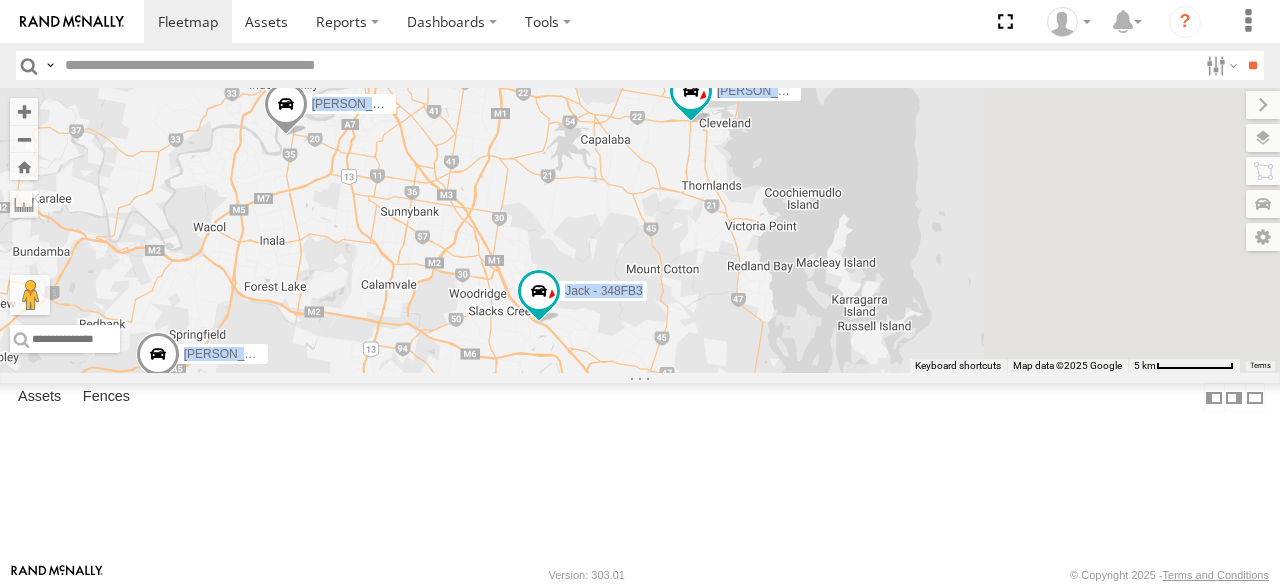 drag, startPoint x: 954, startPoint y: 243, endPoint x: 814, endPoint y: 283, distance: 145.6022 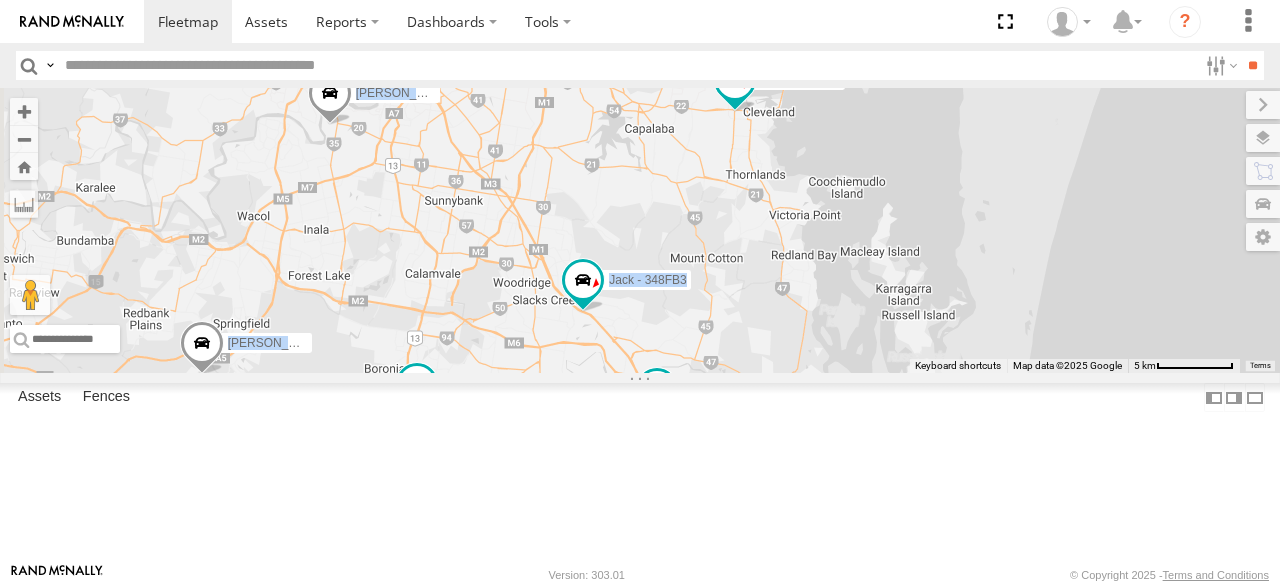 drag, startPoint x: 790, startPoint y: 349, endPoint x: 866, endPoint y: 323, distance: 80.32434 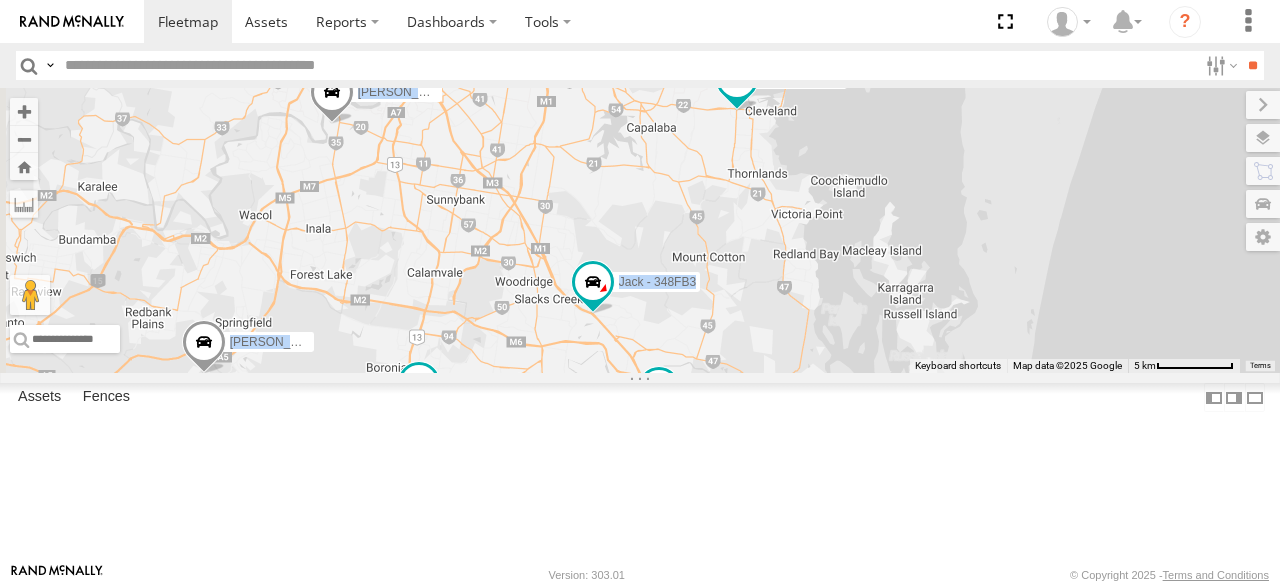 click on "[PERSON_NAME] - 360NA6 [GEOGRAPHIC_DATA] [PERSON_NAME] B - Corolla [PERSON_NAME] - 347FB3 [PERSON_NAME] - 348FB3 [PERSON_NAME] 019IP4 - Hilux [PERSON_NAME] - 063 EB2 [PERSON_NAME] - 269 EH7 [PERSON_NAME] 366JK9 - Corolla [PERSON_NAME]- 817BG4 [PERSON_NAME] - 017IP4 3" at bounding box center [640, 230] 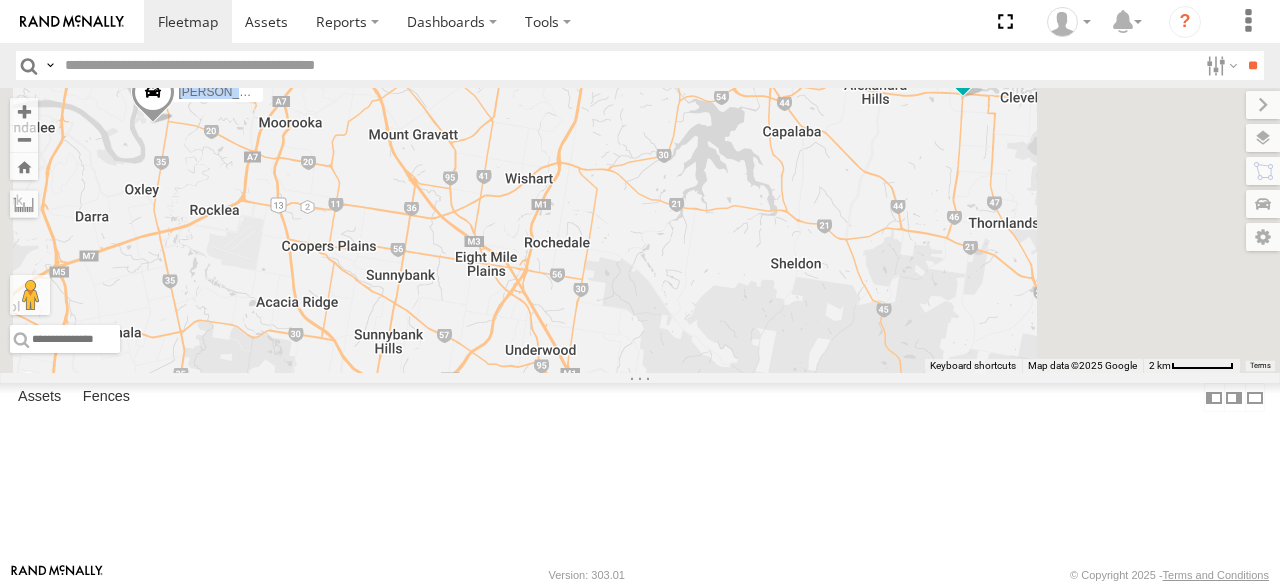 drag, startPoint x: 762, startPoint y: 221, endPoint x: 768, endPoint y: 273, distance: 52.34501 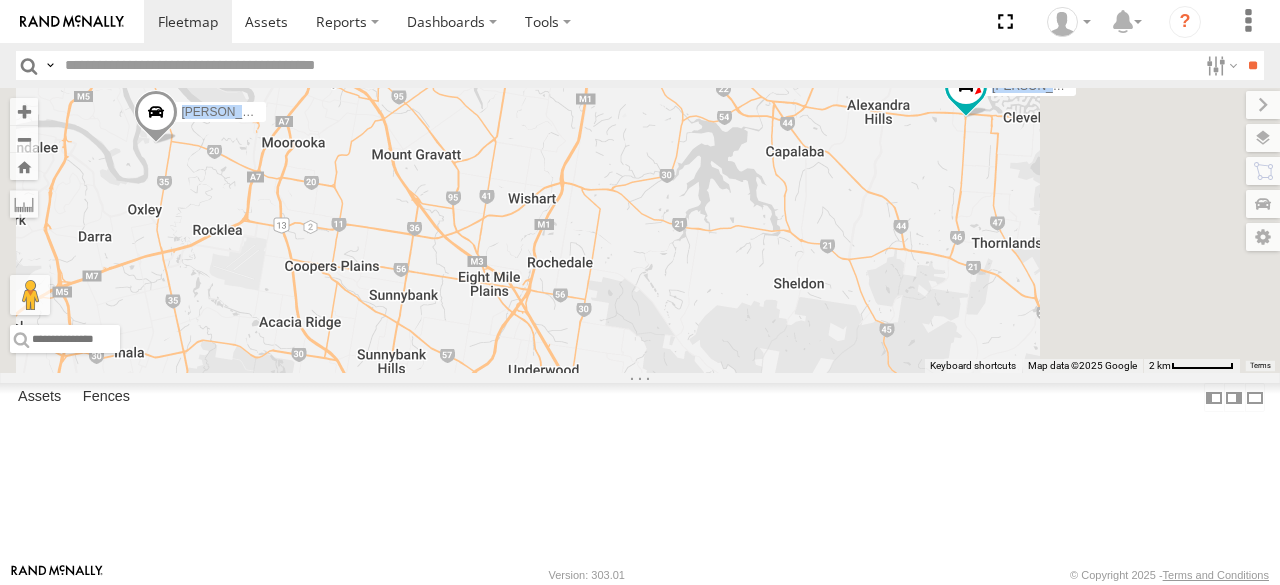 click on "[PERSON_NAME] - 360NA6 NSW [PERSON_NAME] B - Corolla [PERSON_NAME] - 347FB3 [PERSON_NAME] - 348FB3 [PERSON_NAME] 019IP4 - Hilux [PERSON_NAME] - 063 EB2 [PERSON_NAME] - 269 EH7 [PERSON_NAME] 366JK9 - Corolla [PERSON_NAME]- 817BG4 [PERSON_NAME] - 017IP4" at bounding box center [640, 230] 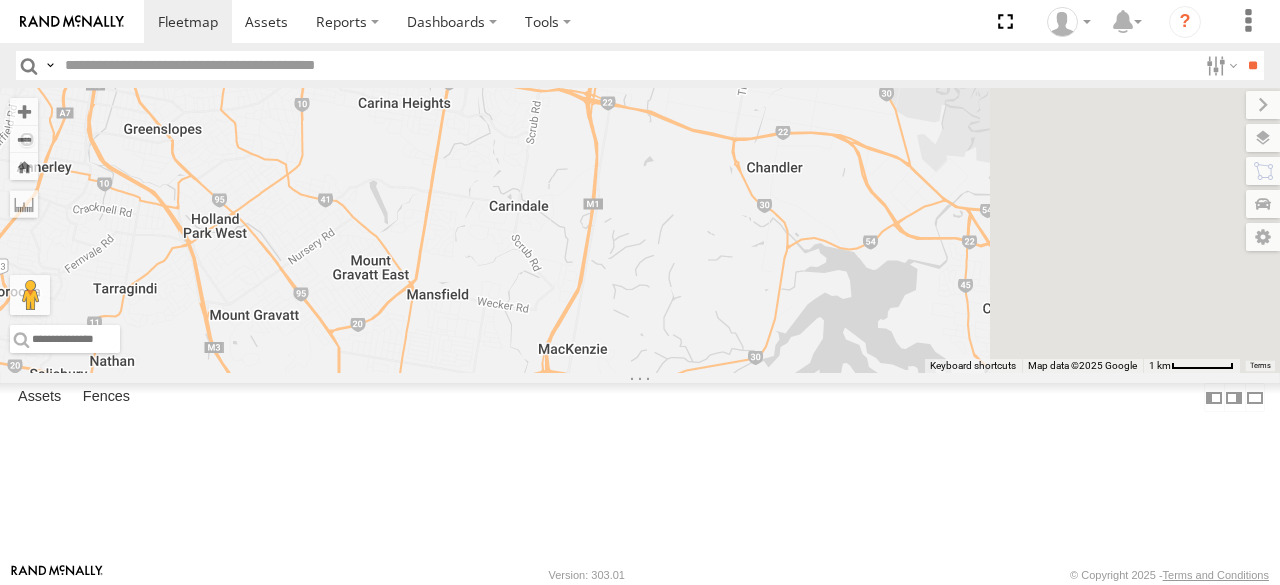 drag, startPoint x: 769, startPoint y: 166, endPoint x: 724, endPoint y: 284, distance: 126.28935 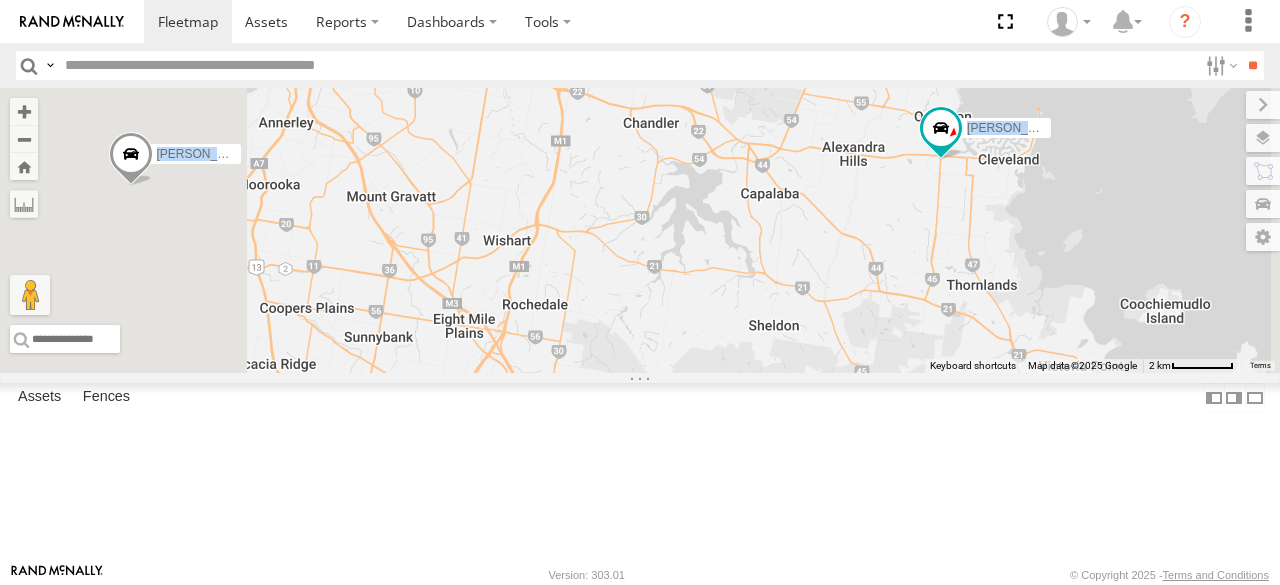 drag, startPoint x: 781, startPoint y: 399, endPoint x: 808, endPoint y: 340, distance: 64.884514 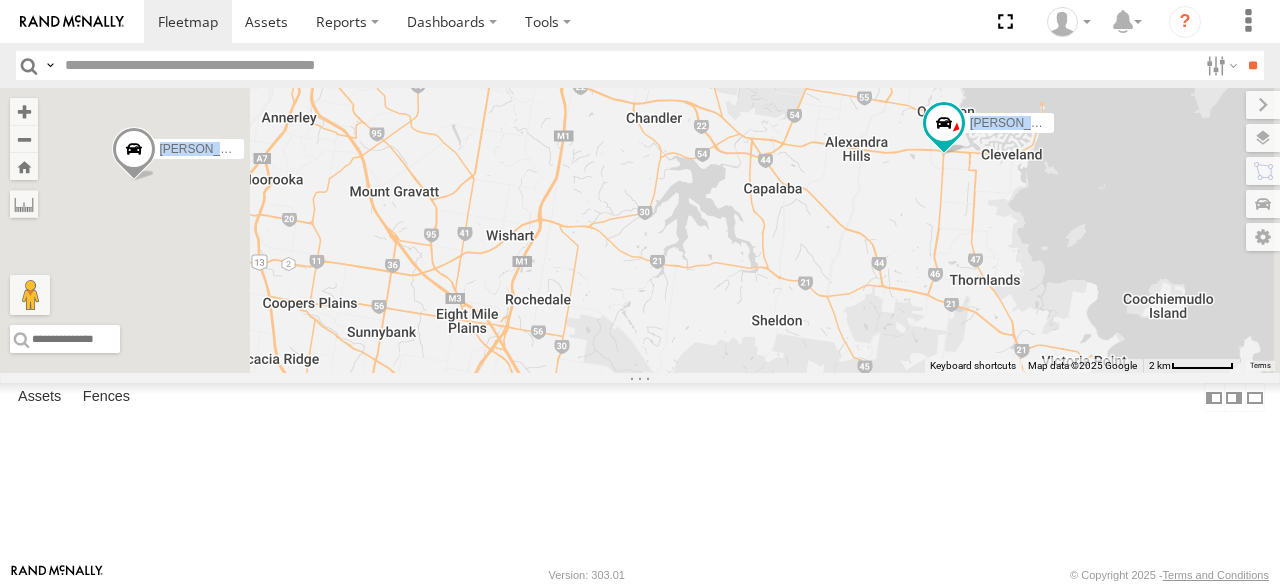 click on "[PERSON_NAME] - 360NA6 NSW [PERSON_NAME] B - Corolla [PERSON_NAME] - 347FB3 [PERSON_NAME] - 348FB3 [PERSON_NAME] 019IP4 - Hilux [PERSON_NAME] - 063 EB2 [PERSON_NAME] - 269 EH7 [PERSON_NAME] 366JK9 - Corolla [PERSON_NAME]- 817BG4 [PERSON_NAME] - 017IP4" at bounding box center [640, 230] 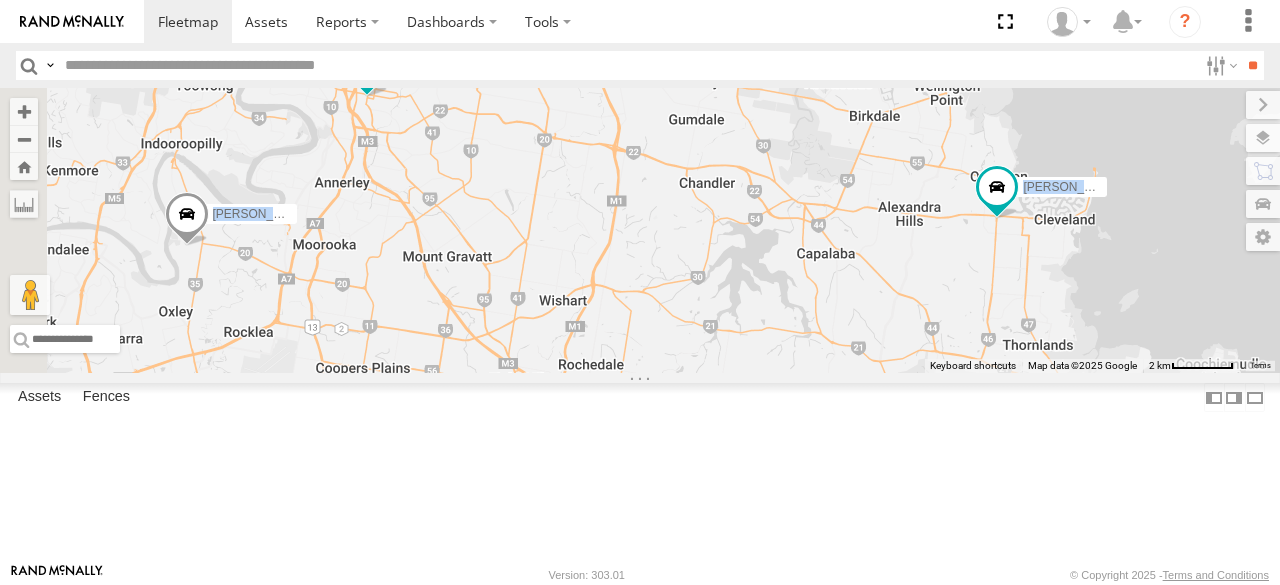 drag, startPoint x: 640, startPoint y: 159, endPoint x: 694, endPoint y: 227, distance: 86.833176 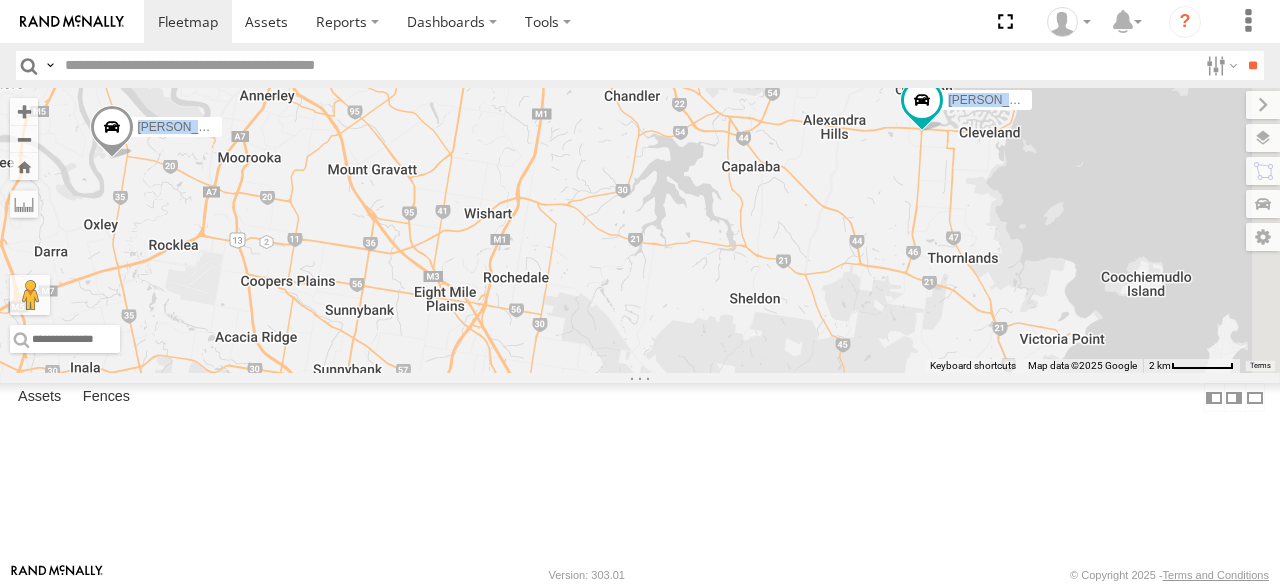 drag, startPoint x: 778, startPoint y: 384, endPoint x: 696, endPoint y: 285, distance: 128.5496 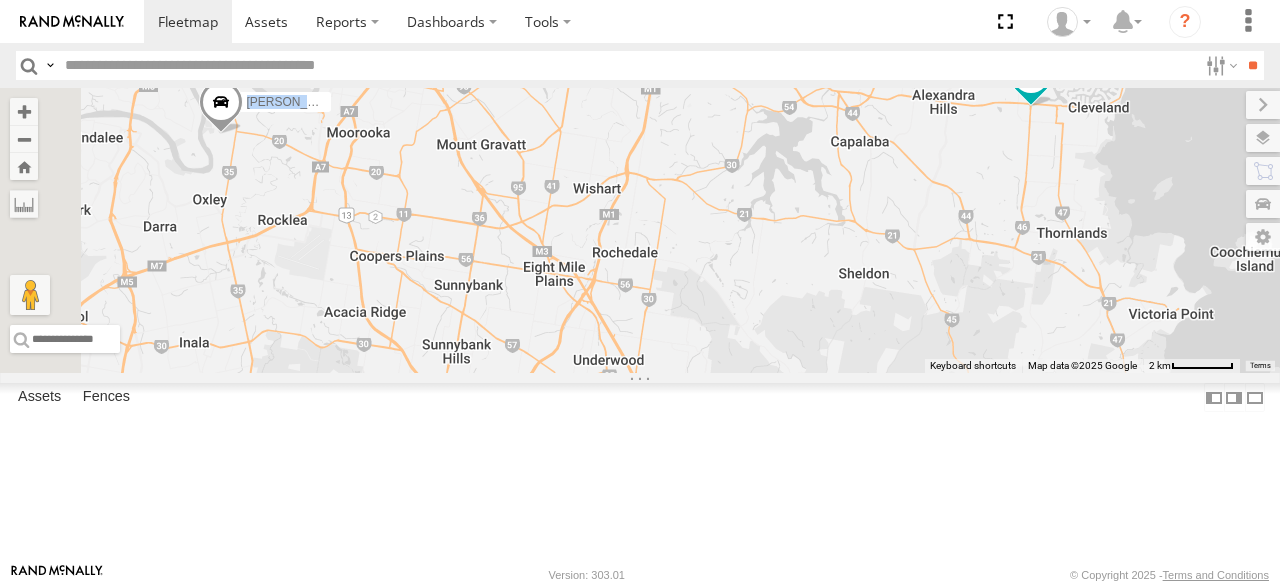 drag, startPoint x: 752, startPoint y: 425, endPoint x: 878, endPoint y: 439, distance: 126.77539 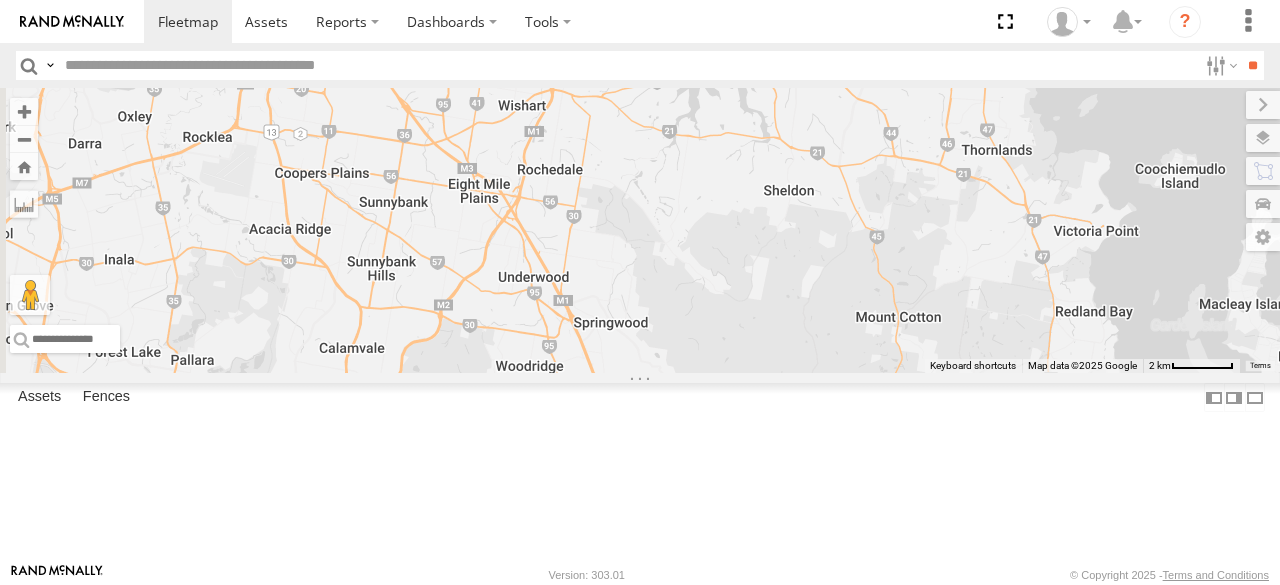drag, startPoint x: 898, startPoint y: 465, endPoint x: 816, endPoint y: 375, distance: 121.75385 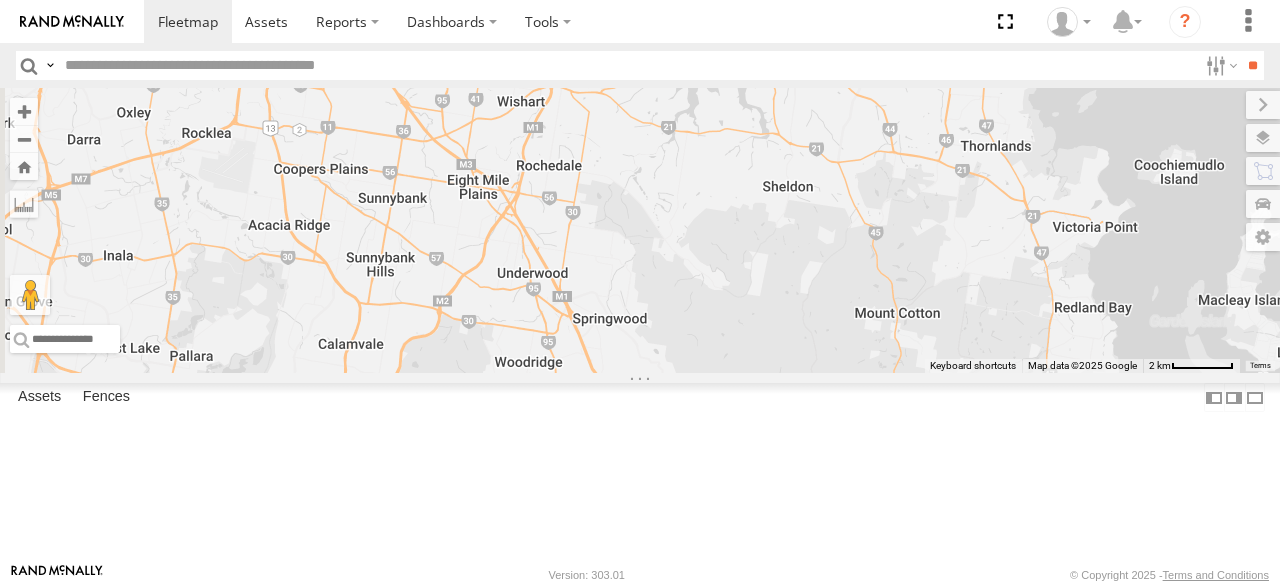 click on "[PERSON_NAME] - 360NA6 NSW [PERSON_NAME] B - Corolla [PERSON_NAME] - 347FB3 [PERSON_NAME] - 348FB3 [PERSON_NAME] 019IP4 - Hilux [PERSON_NAME] - 063 EB2 [PERSON_NAME] - 269 EH7 [PERSON_NAME] 366JK9 - Corolla [PERSON_NAME]- 817BG4 [PERSON_NAME] - 017IP4" at bounding box center [640, 230] 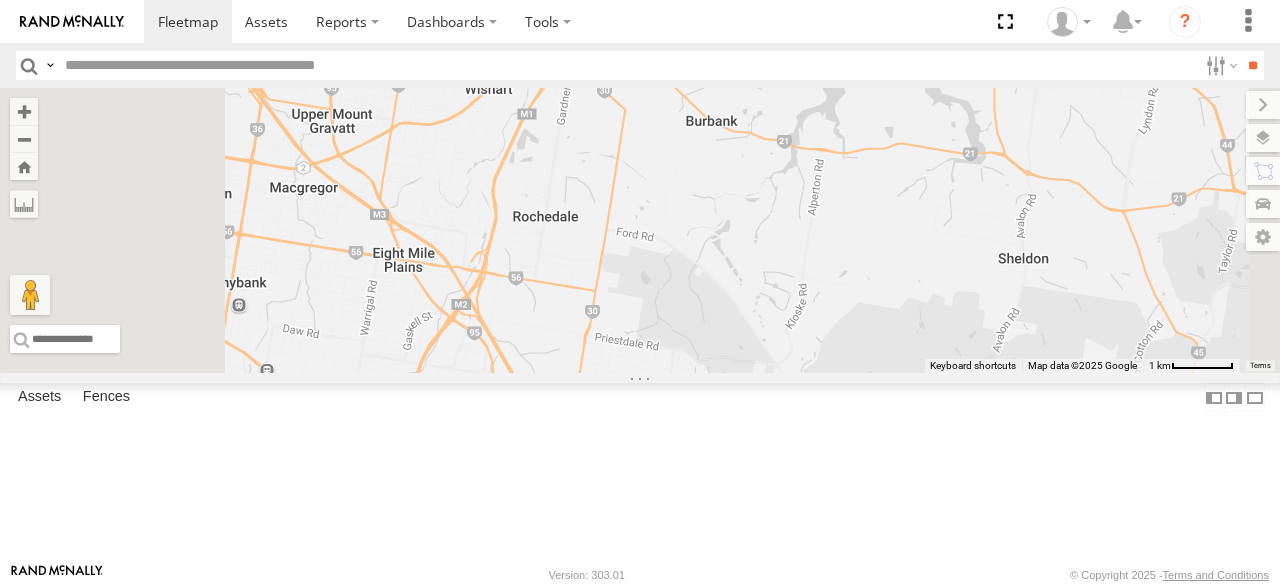 drag, startPoint x: 773, startPoint y: 267, endPoint x: 792, endPoint y: 435, distance: 169.07098 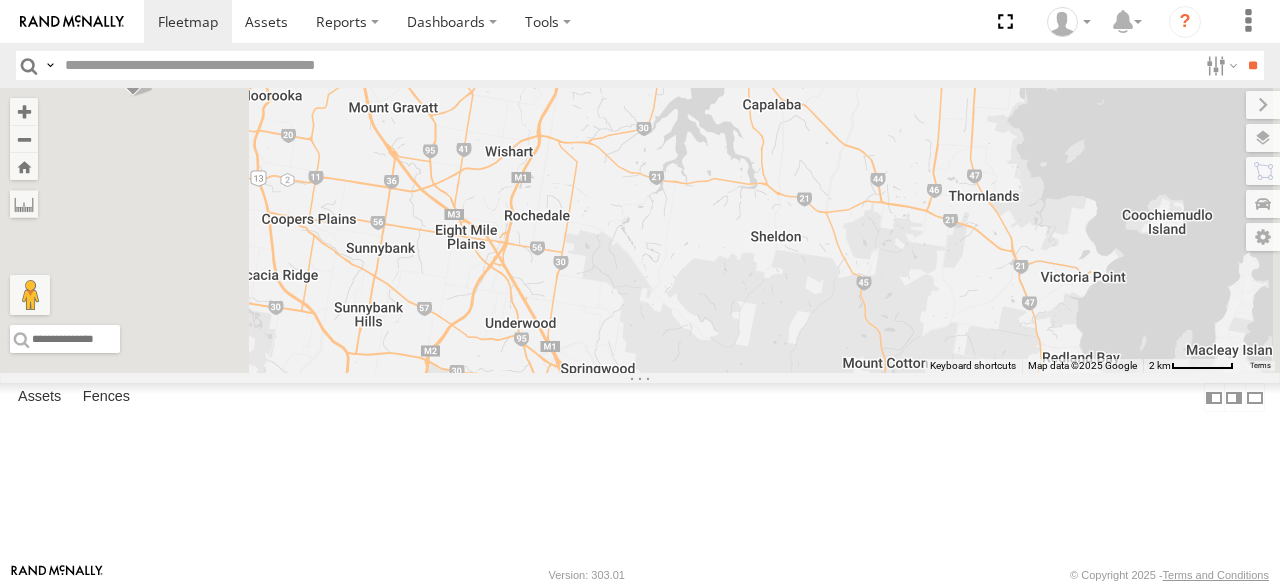 drag, startPoint x: 869, startPoint y: 506, endPoint x: 868, endPoint y: 461, distance: 45.01111 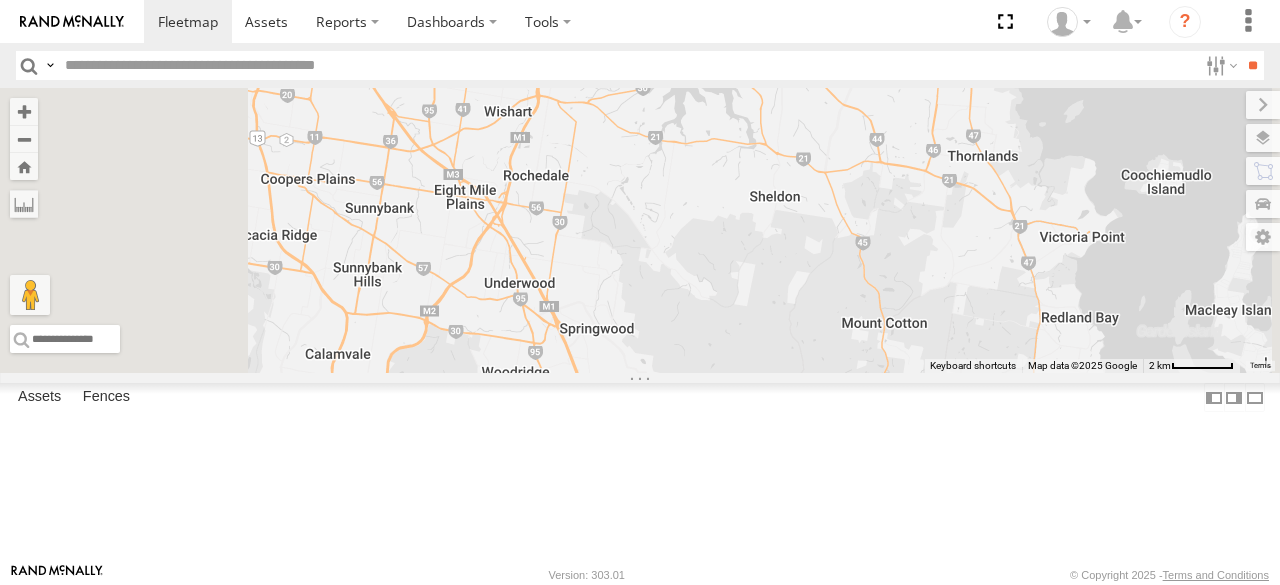 click on "[PERSON_NAME] - 360NA6 NSW [PERSON_NAME] B - Corolla [PERSON_NAME] - 347FB3 [PERSON_NAME] - 348FB3 [PERSON_NAME] 019IP4 - Hilux [PERSON_NAME] - 063 EB2 [PERSON_NAME] - 269 EH7 [PERSON_NAME] 366JK9 - Corolla [PERSON_NAME]- 817BG4 [PERSON_NAME] - 017IP4" at bounding box center [640, 230] 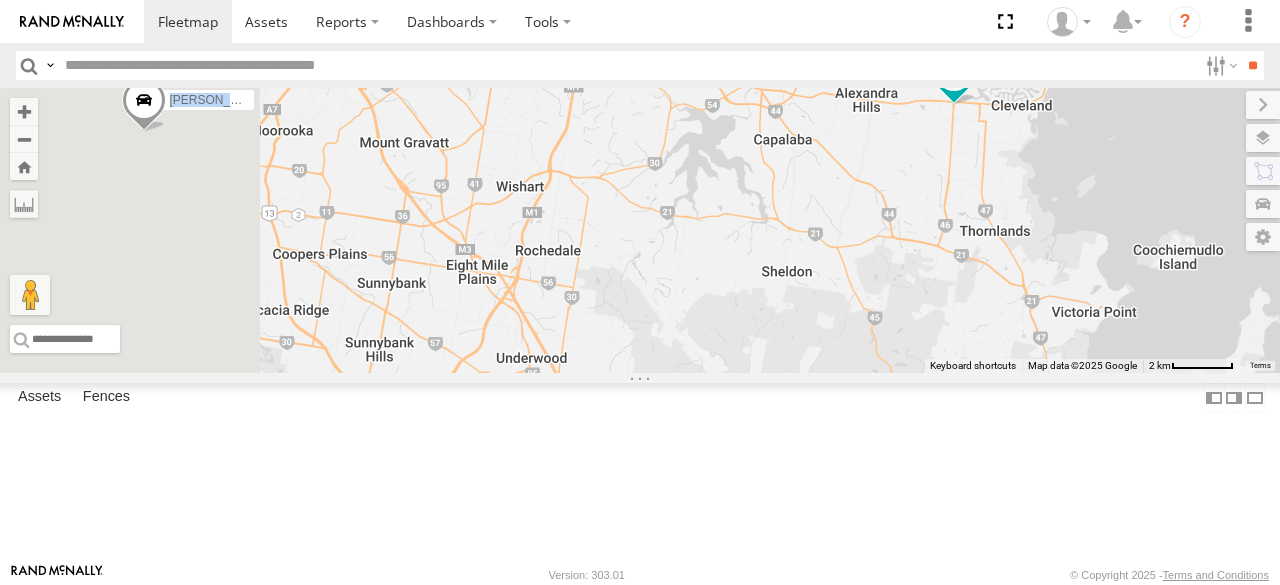 drag, startPoint x: 753, startPoint y: 241, endPoint x: 783, endPoint y: 408, distance: 169.67322 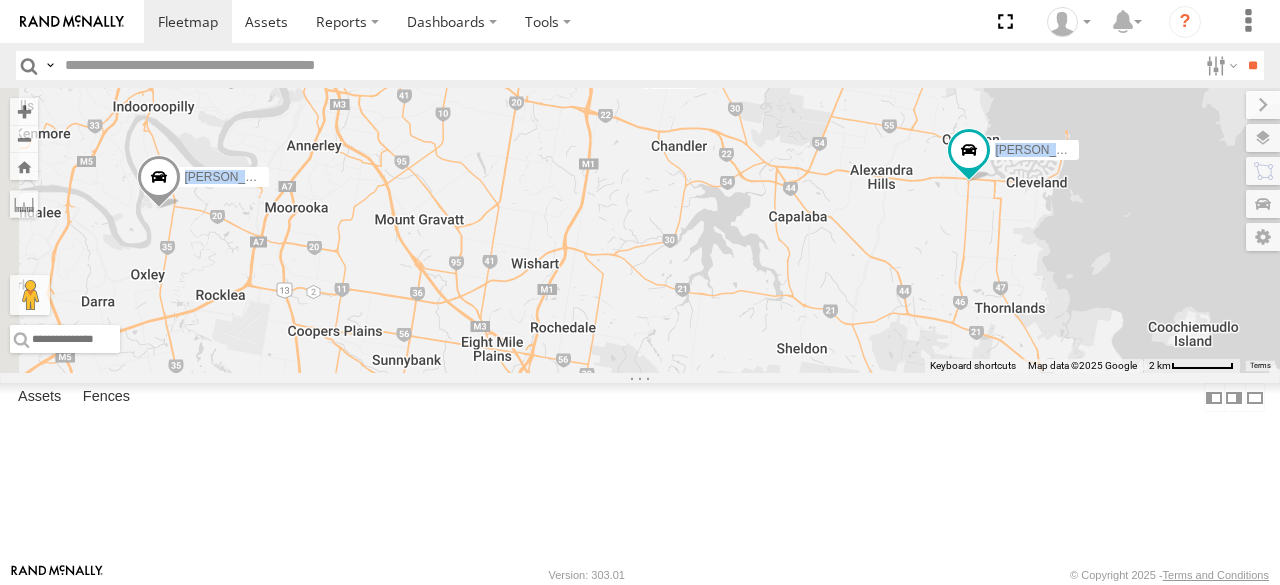 drag, startPoint x: 797, startPoint y: 261, endPoint x: 808, endPoint y: 308, distance: 48.270073 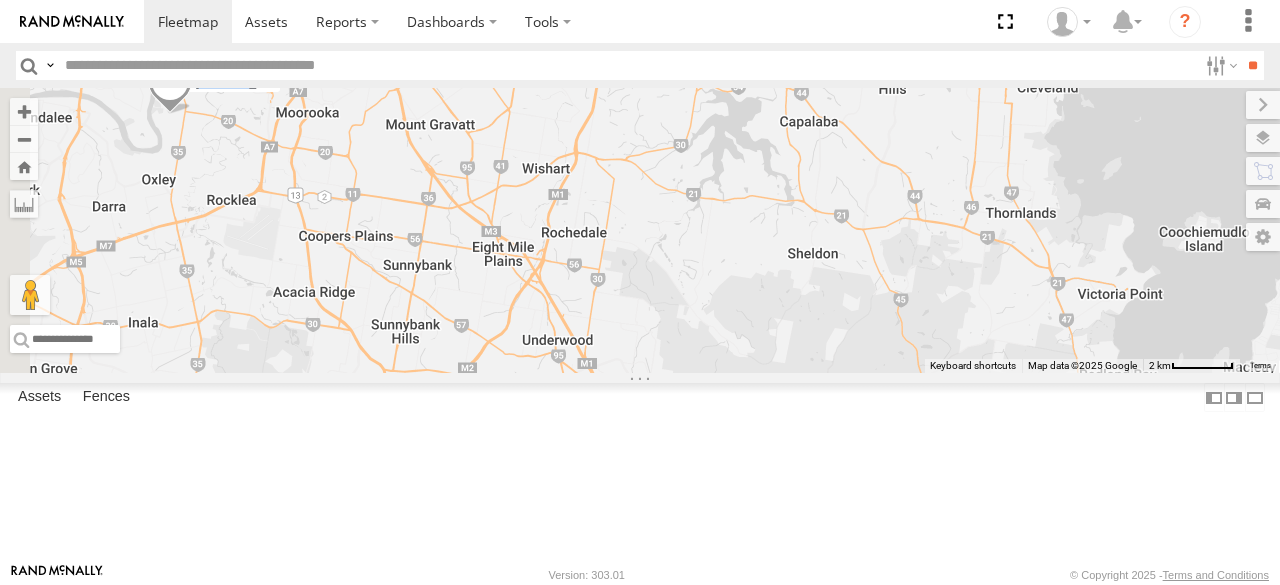 drag, startPoint x: 666, startPoint y: 380, endPoint x: 633, endPoint y: 91, distance: 290.878 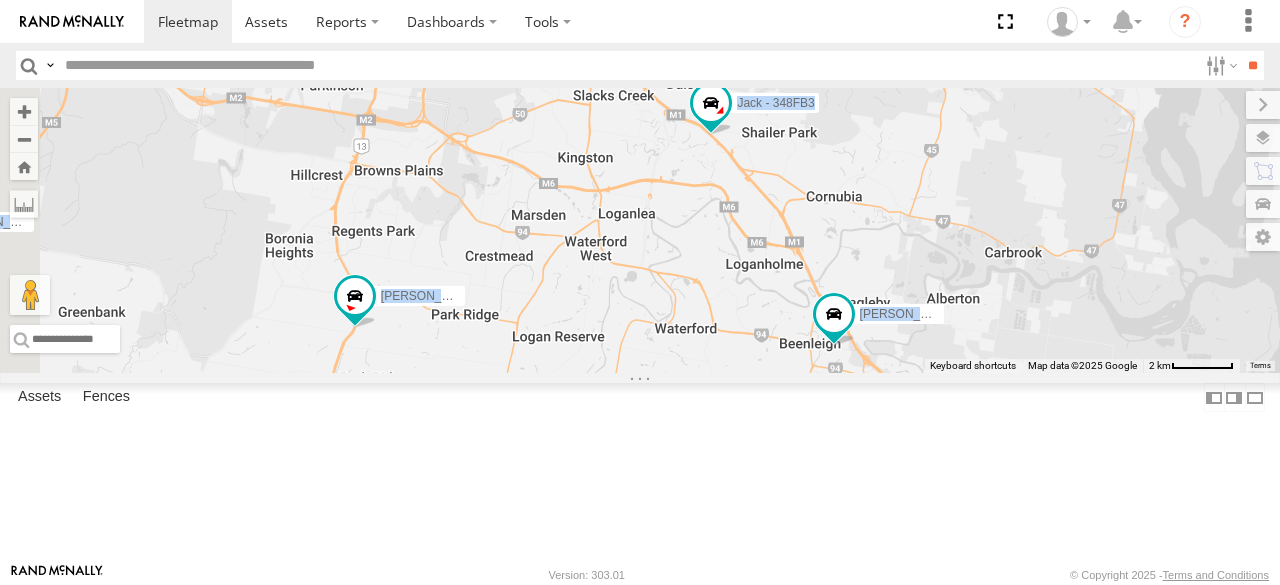 drag, startPoint x: 688, startPoint y: 304, endPoint x: 784, endPoint y: 287, distance: 97.49359 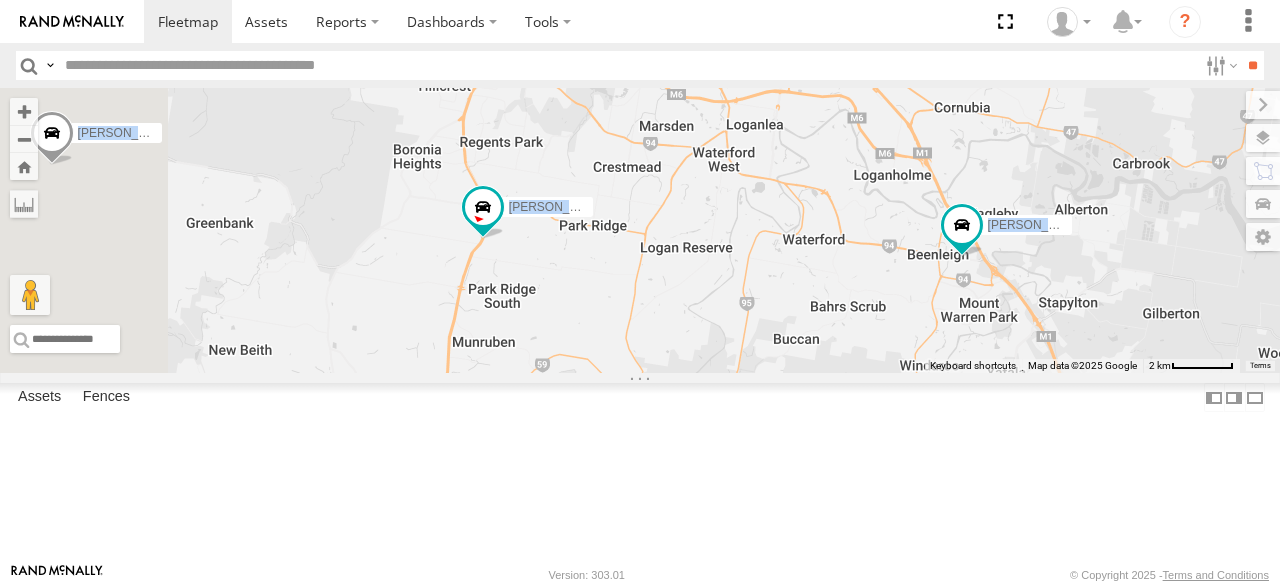 drag, startPoint x: 673, startPoint y: 322, endPoint x: 706, endPoint y: 211, distance: 115.80155 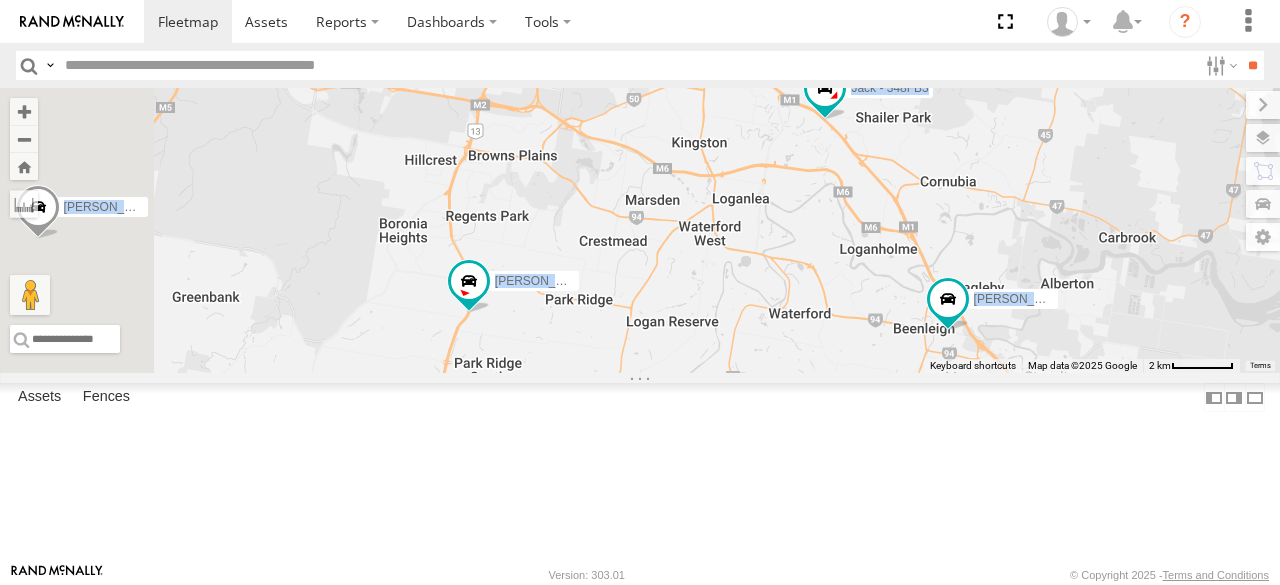 drag, startPoint x: 690, startPoint y: 188, endPoint x: 671, endPoint y: 309, distance: 122.48265 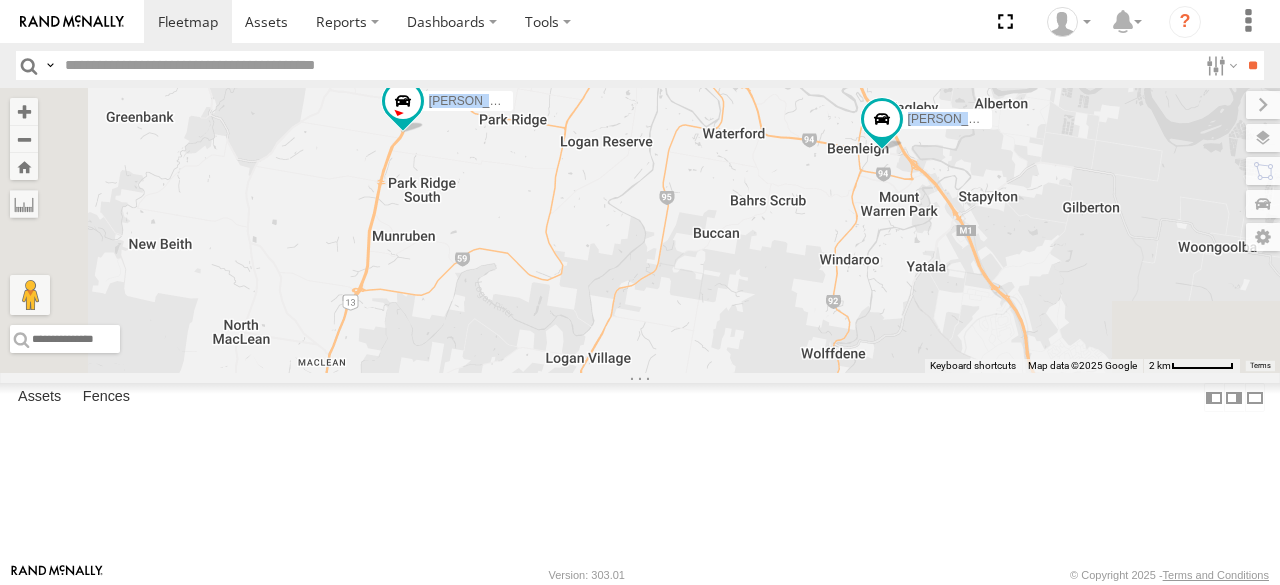 drag, startPoint x: 828, startPoint y: 516, endPoint x: 715, endPoint y: 247, distance: 291.77045 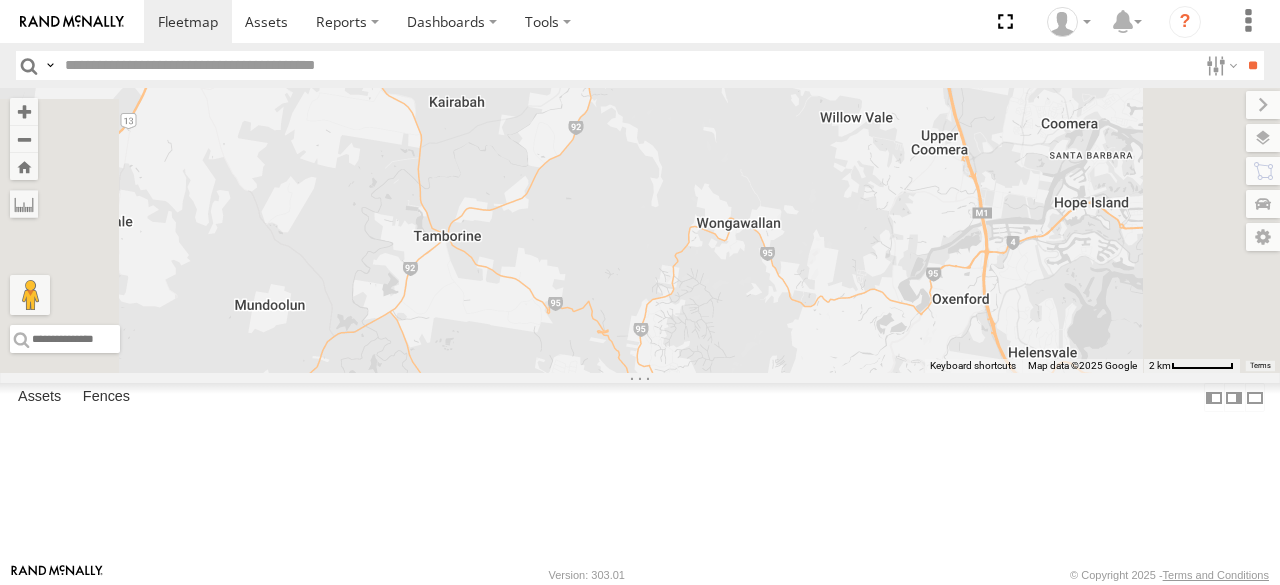 drag, startPoint x: 859, startPoint y: 364, endPoint x: 1015, endPoint y: 433, distance: 170.57843 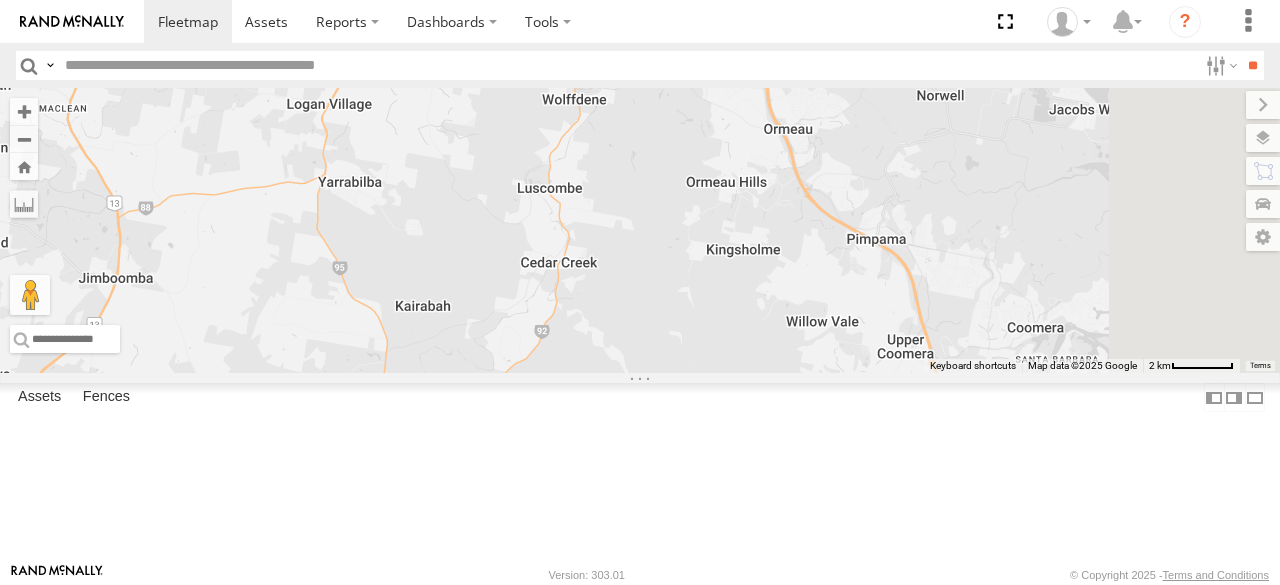 drag, startPoint x: 942, startPoint y: 352, endPoint x: 807, endPoint y: 434, distance: 157.95253 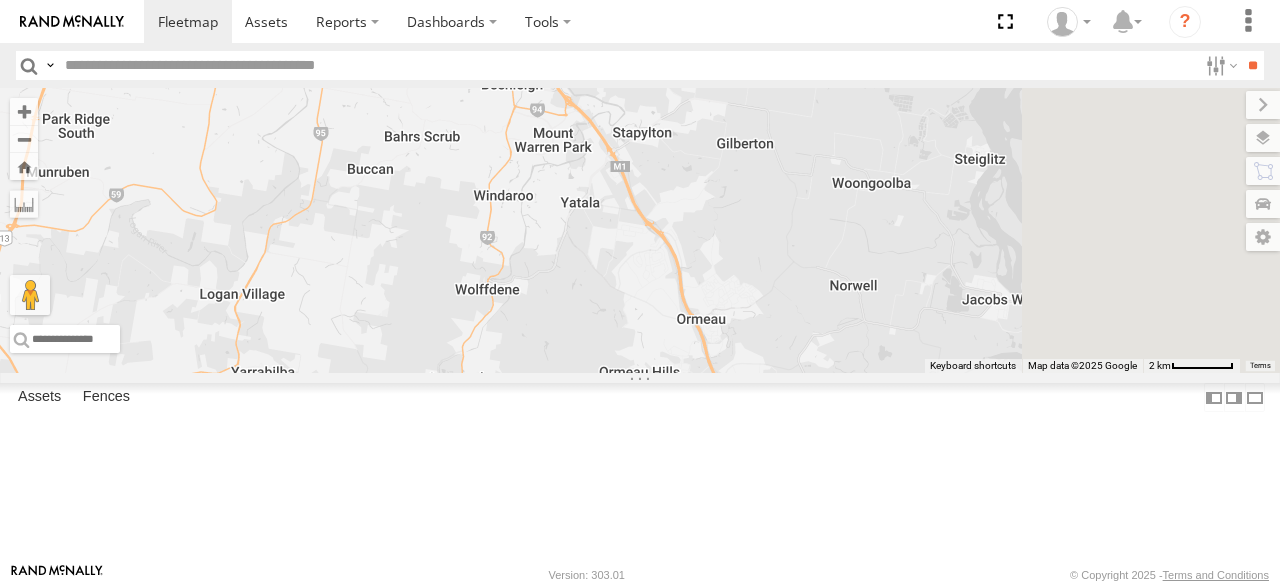 drag, startPoint x: 828, startPoint y: 179, endPoint x: 769, endPoint y: 380, distance: 209.48032 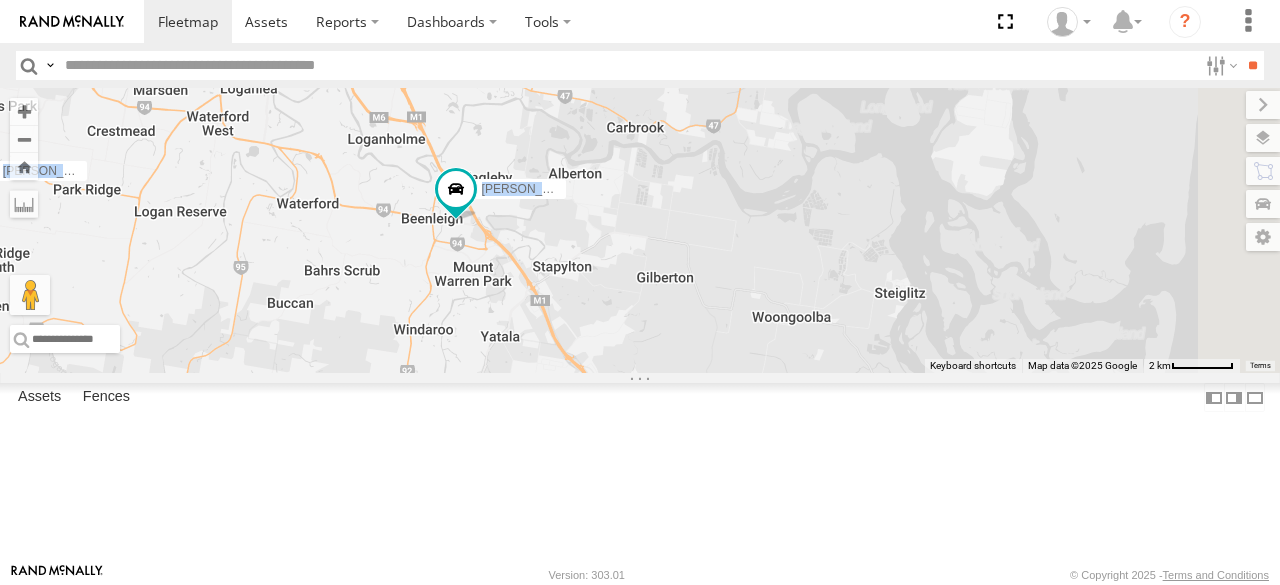 drag, startPoint x: 791, startPoint y: 265, endPoint x: 723, endPoint y: 340, distance: 101.23734 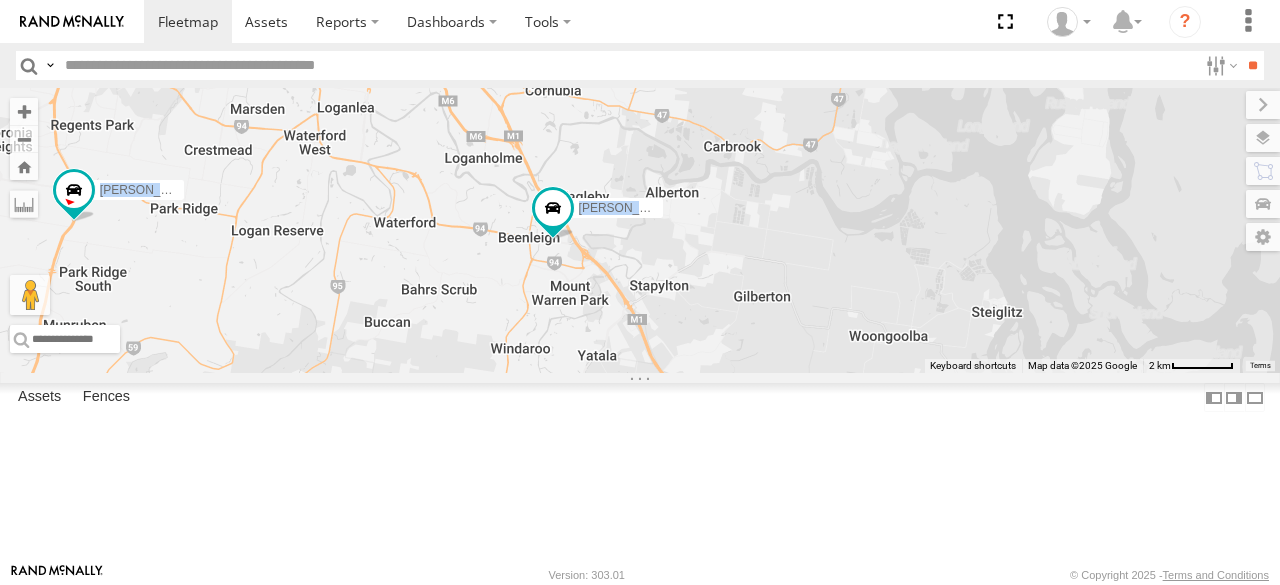 drag, startPoint x: 694, startPoint y: 371, endPoint x: 816, endPoint y: 389, distance: 123.32072 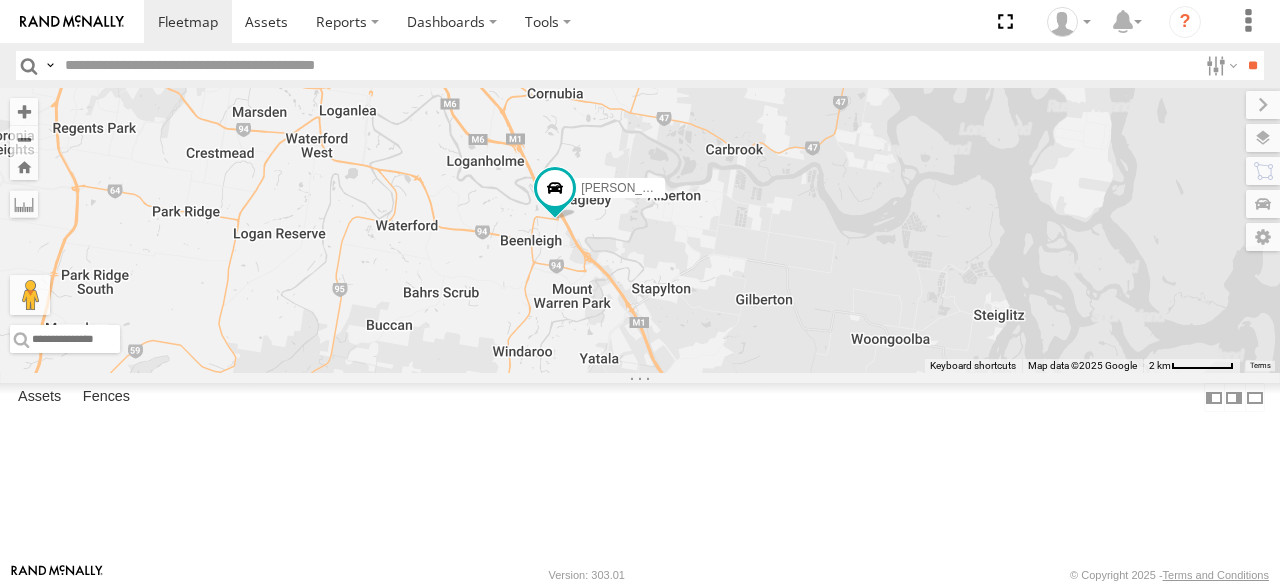 click on "Jack - 348FB3 [PERSON_NAME]" at bounding box center [640, 230] 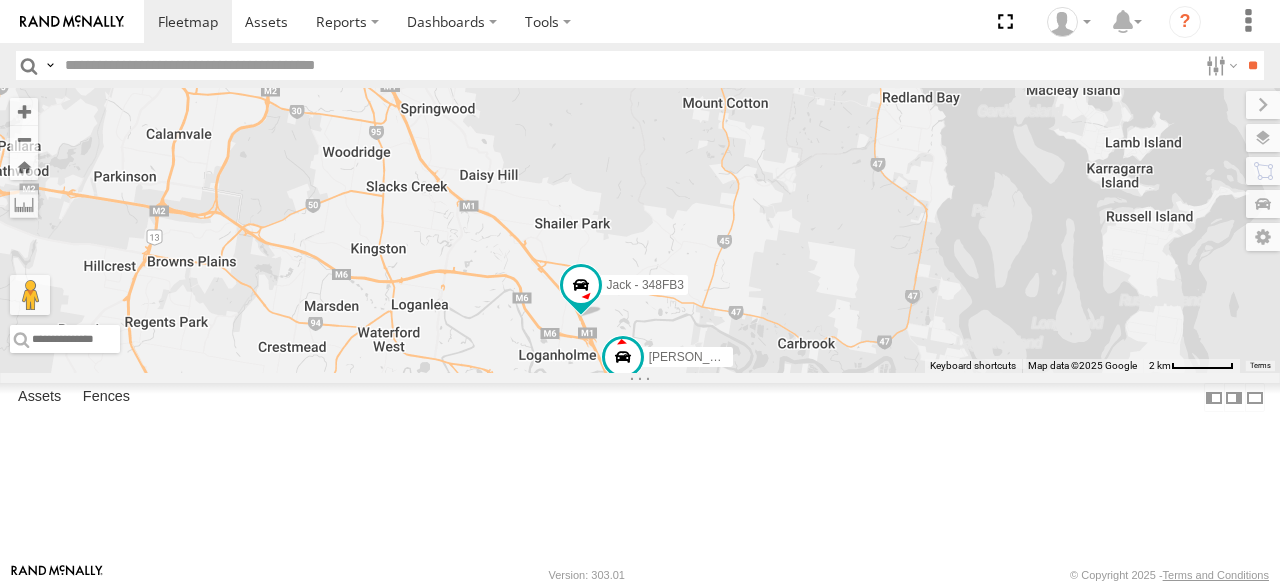 drag, startPoint x: 716, startPoint y: 365, endPoint x: 726, endPoint y: 403, distance: 39.293766 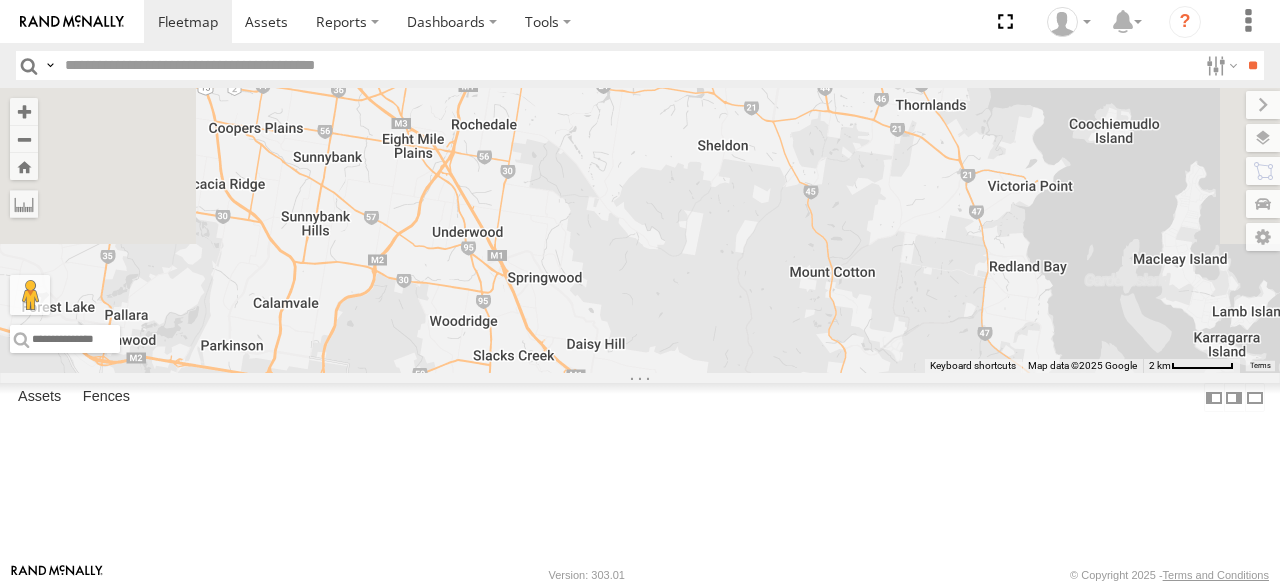 drag, startPoint x: 715, startPoint y: 290, endPoint x: 838, endPoint y: 436, distance: 190.90573 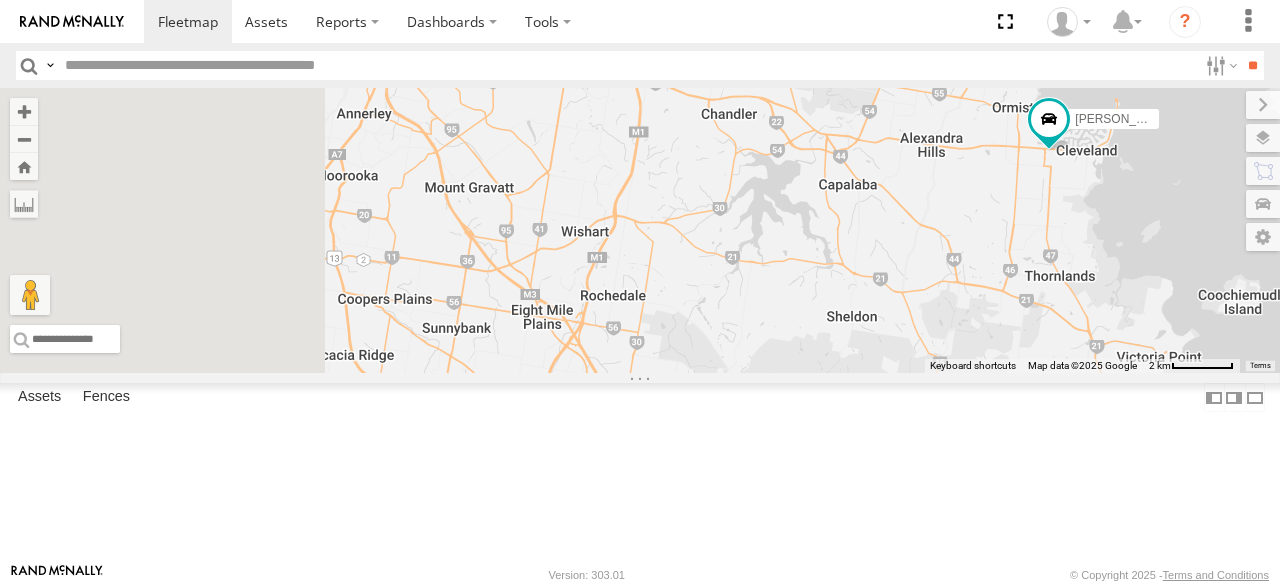 drag, startPoint x: 742, startPoint y: 197, endPoint x: 832, endPoint y: 335, distance: 164.75436 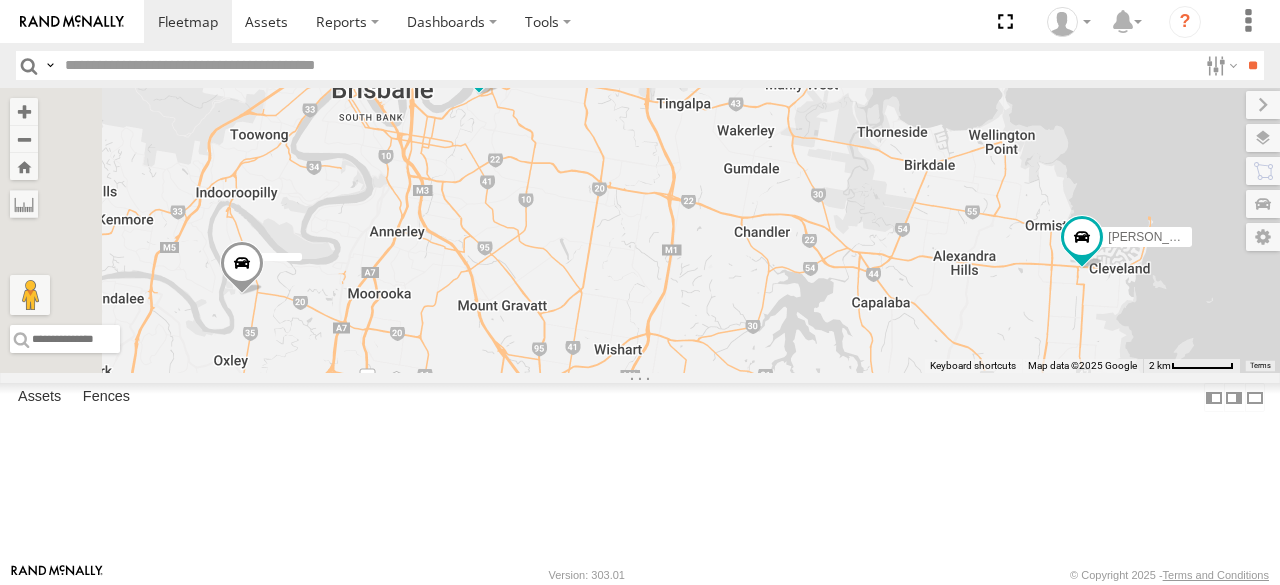 drag, startPoint x: 797, startPoint y: 285, endPoint x: 798, endPoint y: 309, distance: 24.020824 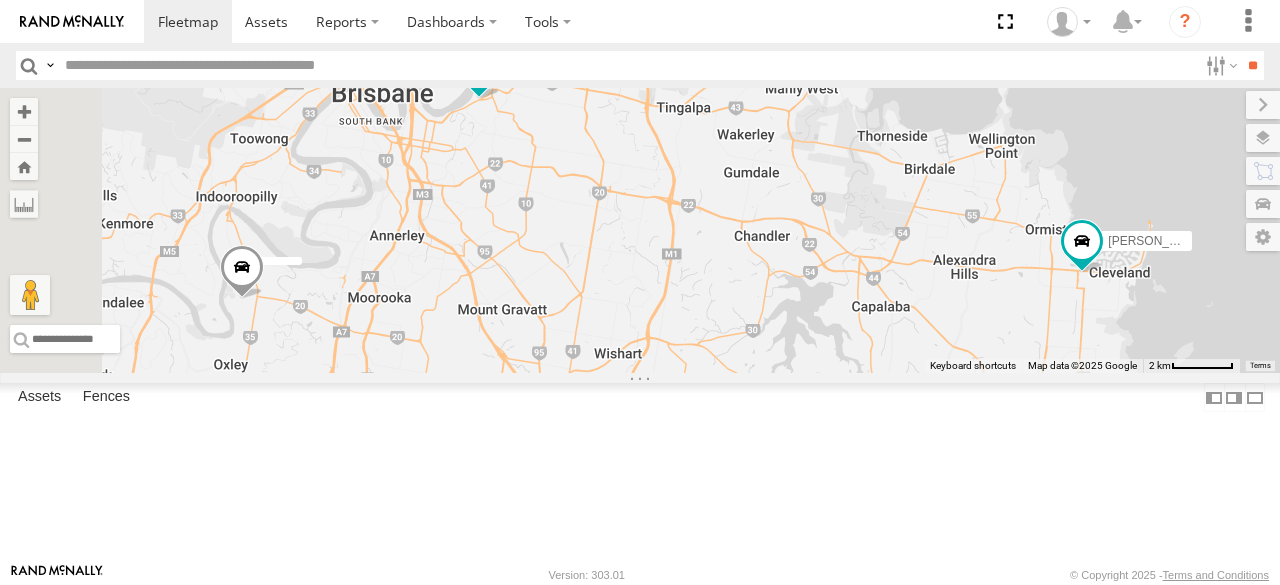 click on "[PERSON_NAME] - 347FB3" at bounding box center [580, 67] 